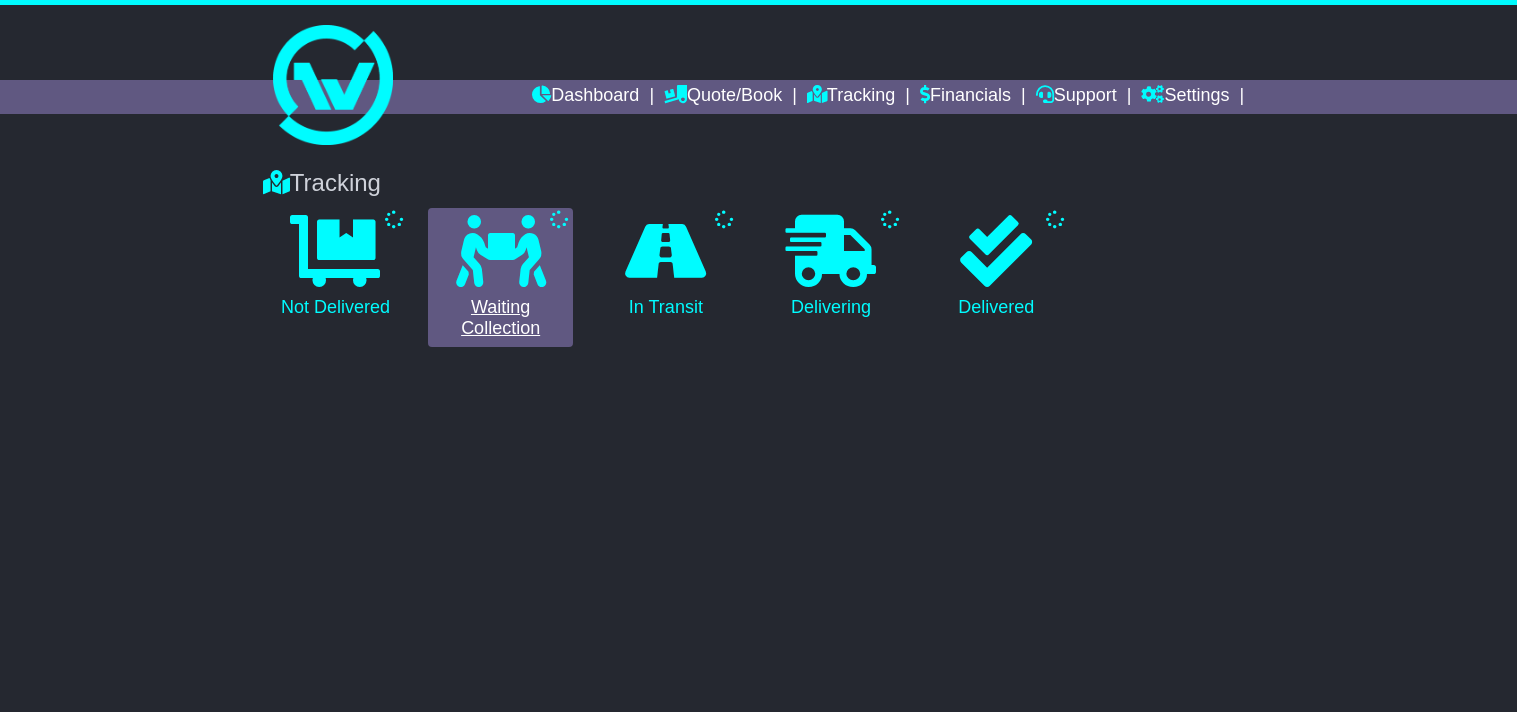 scroll, scrollTop: 0, scrollLeft: 0, axis: both 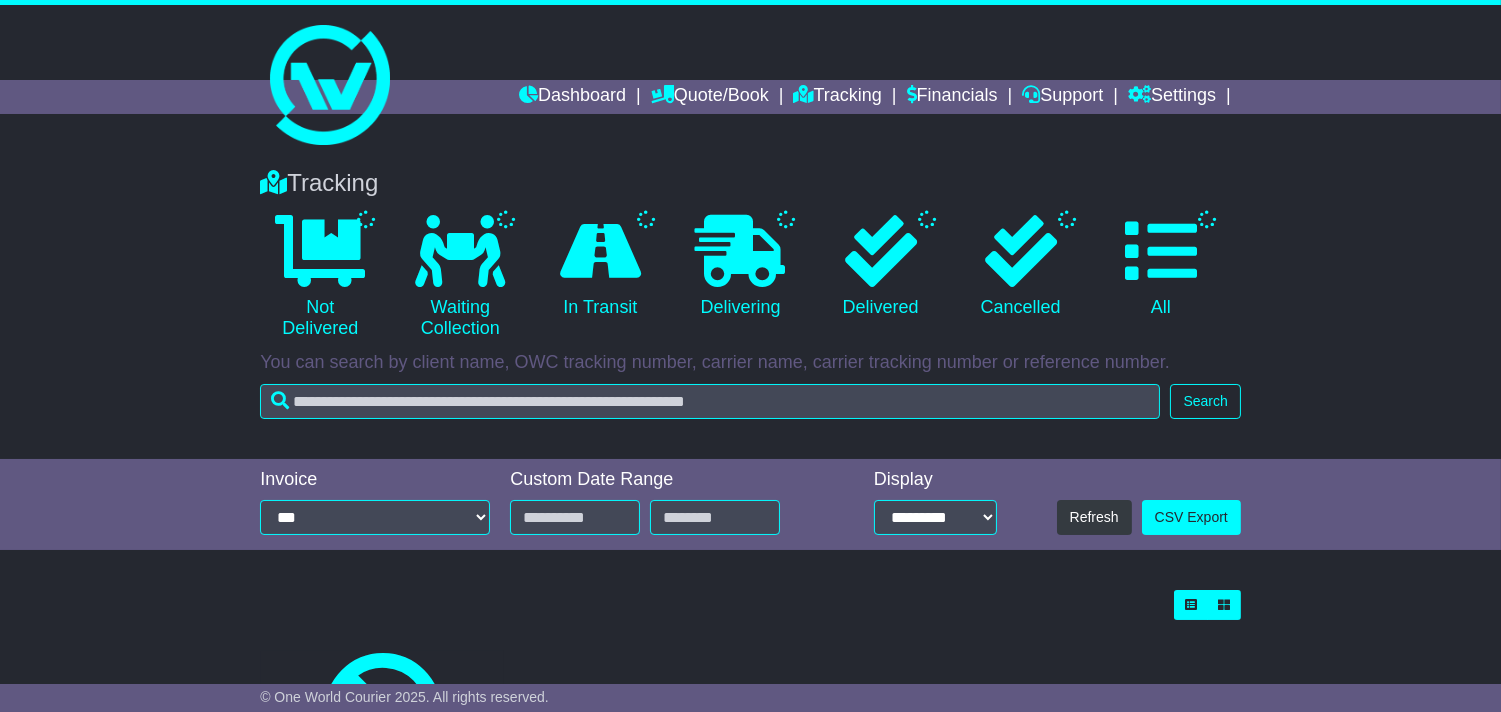 type on "**********" 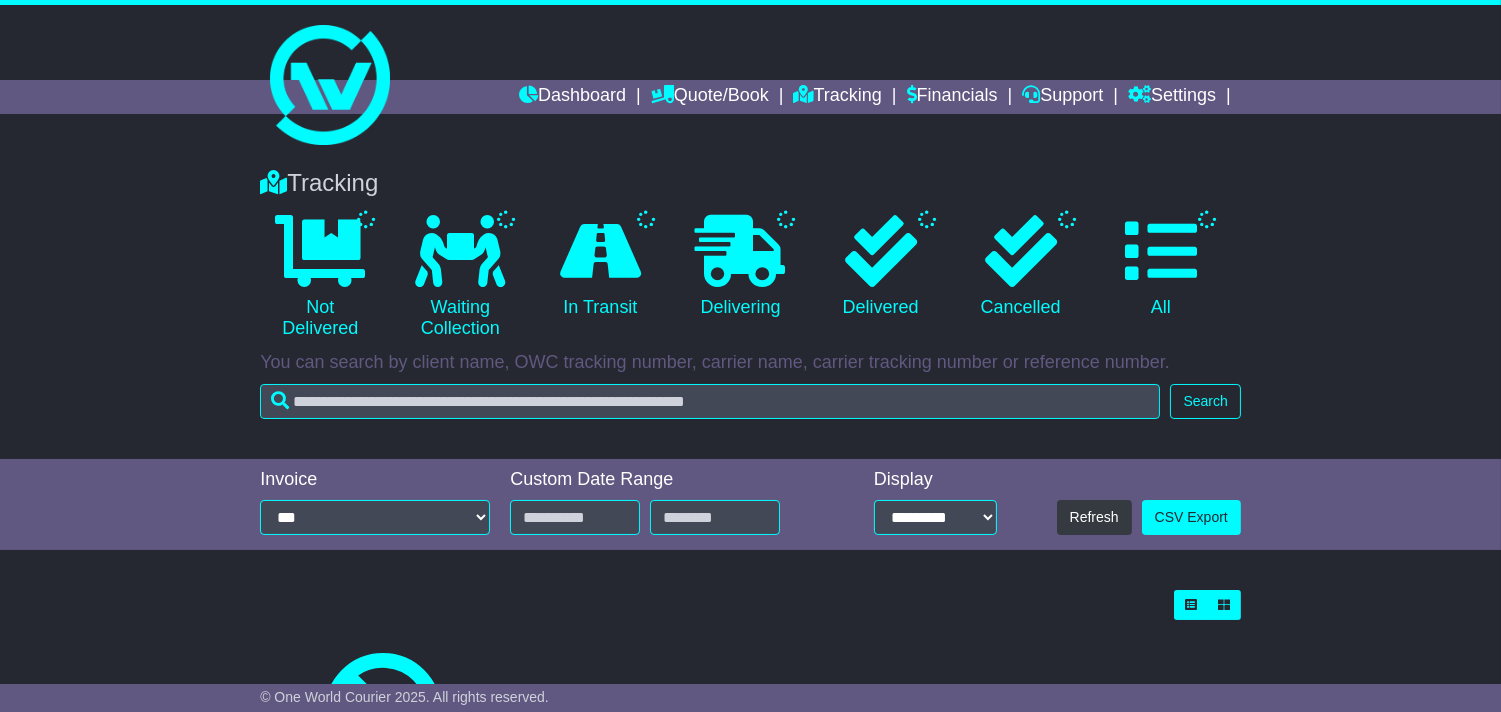 type on "**********" 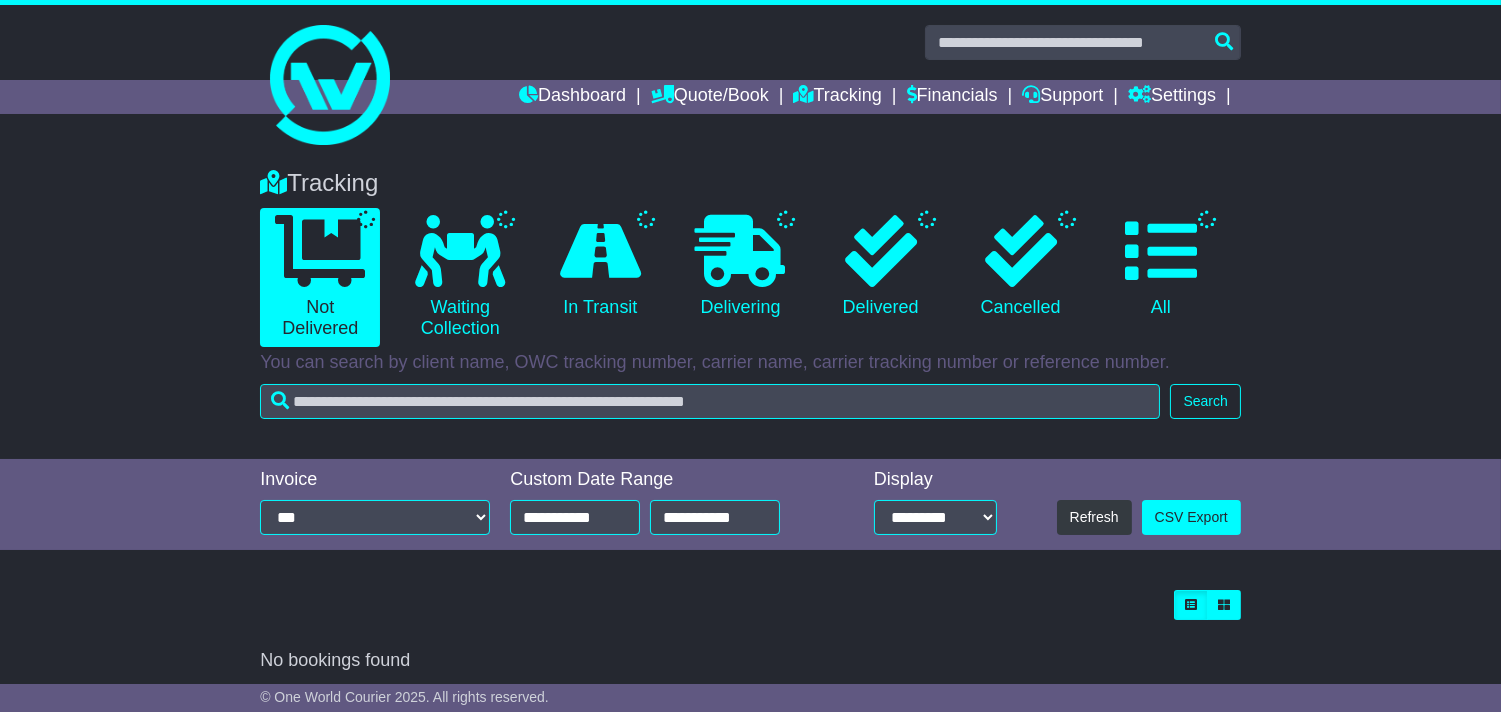 click on "Tracking
Not Delivered
Waiting Collection
In Transit
Delivering Delivered" at bounding box center [750, 304] 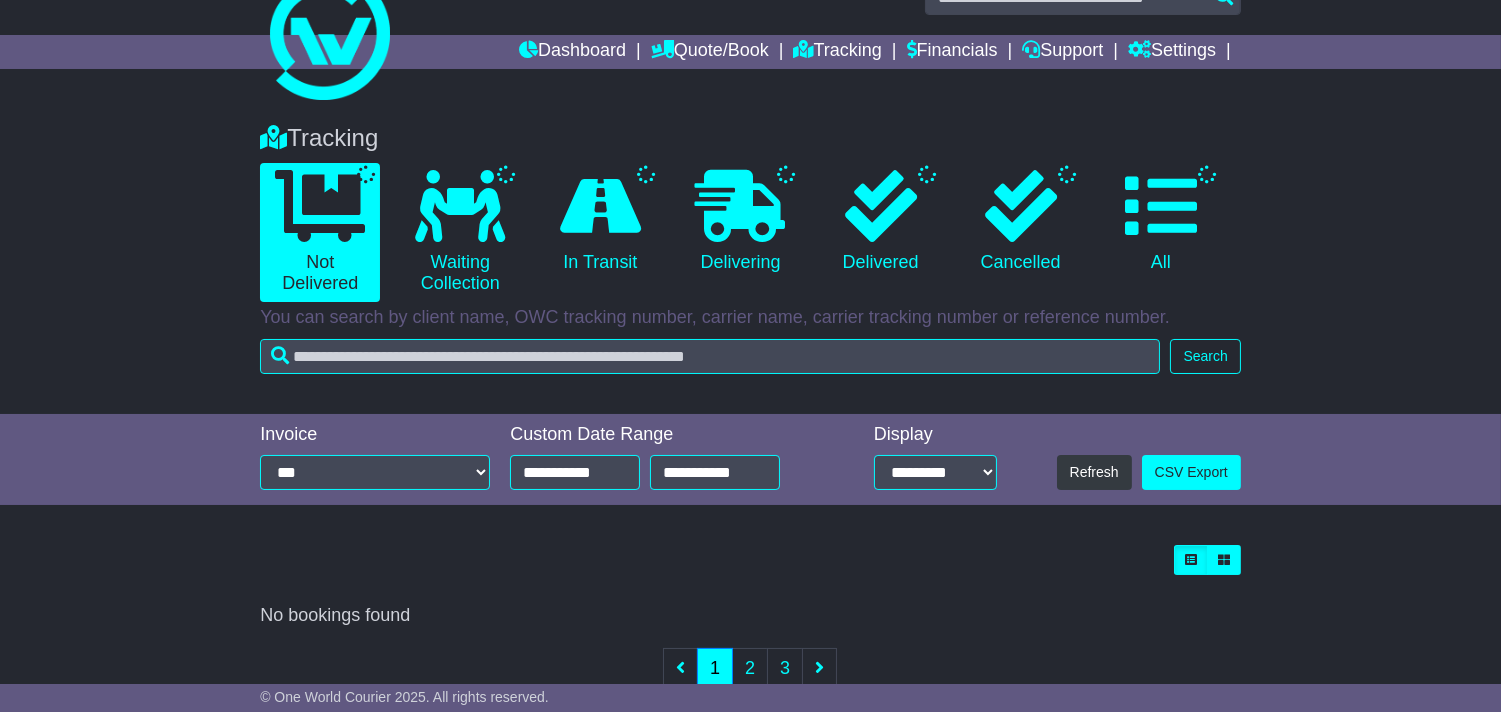 scroll, scrollTop: 0, scrollLeft: 0, axis: both 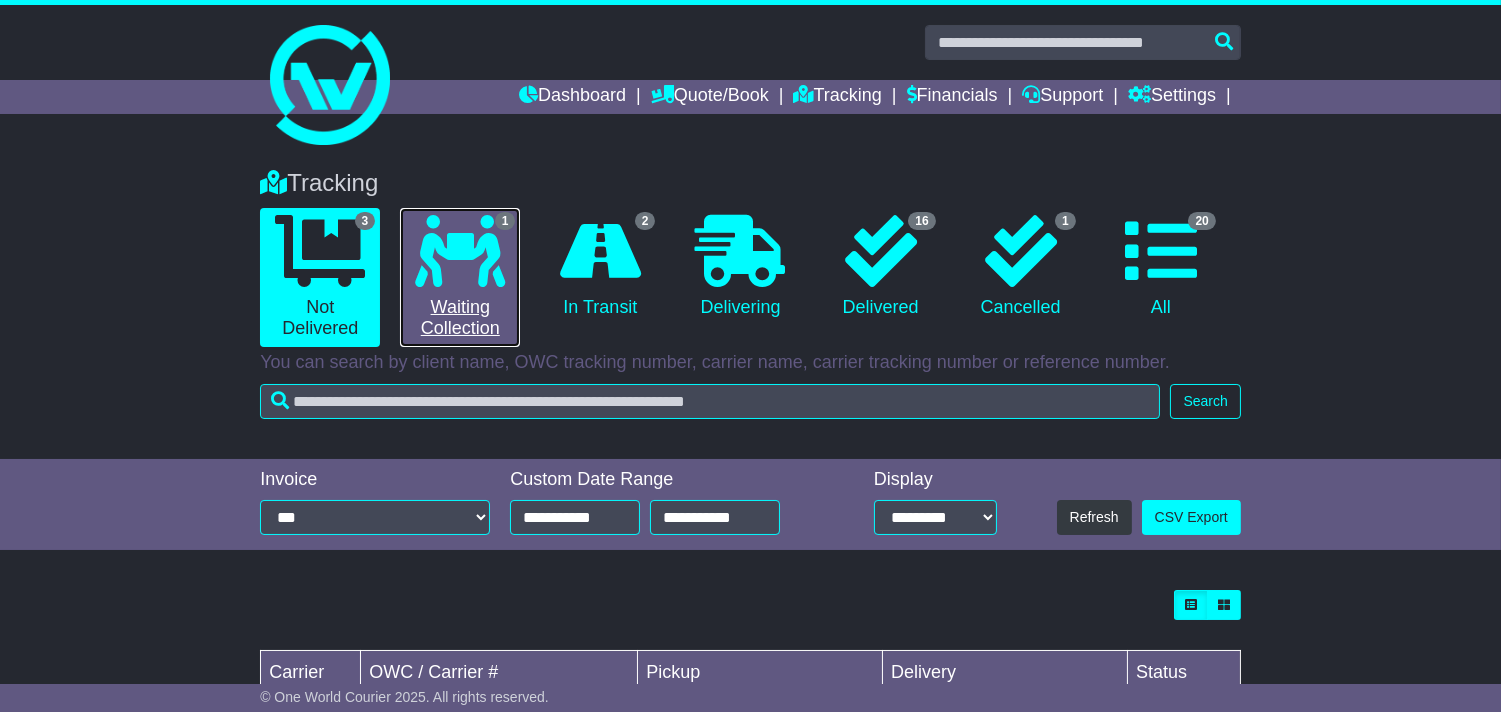click on "1
Waiting Collection" at bounding box center (460, 277) 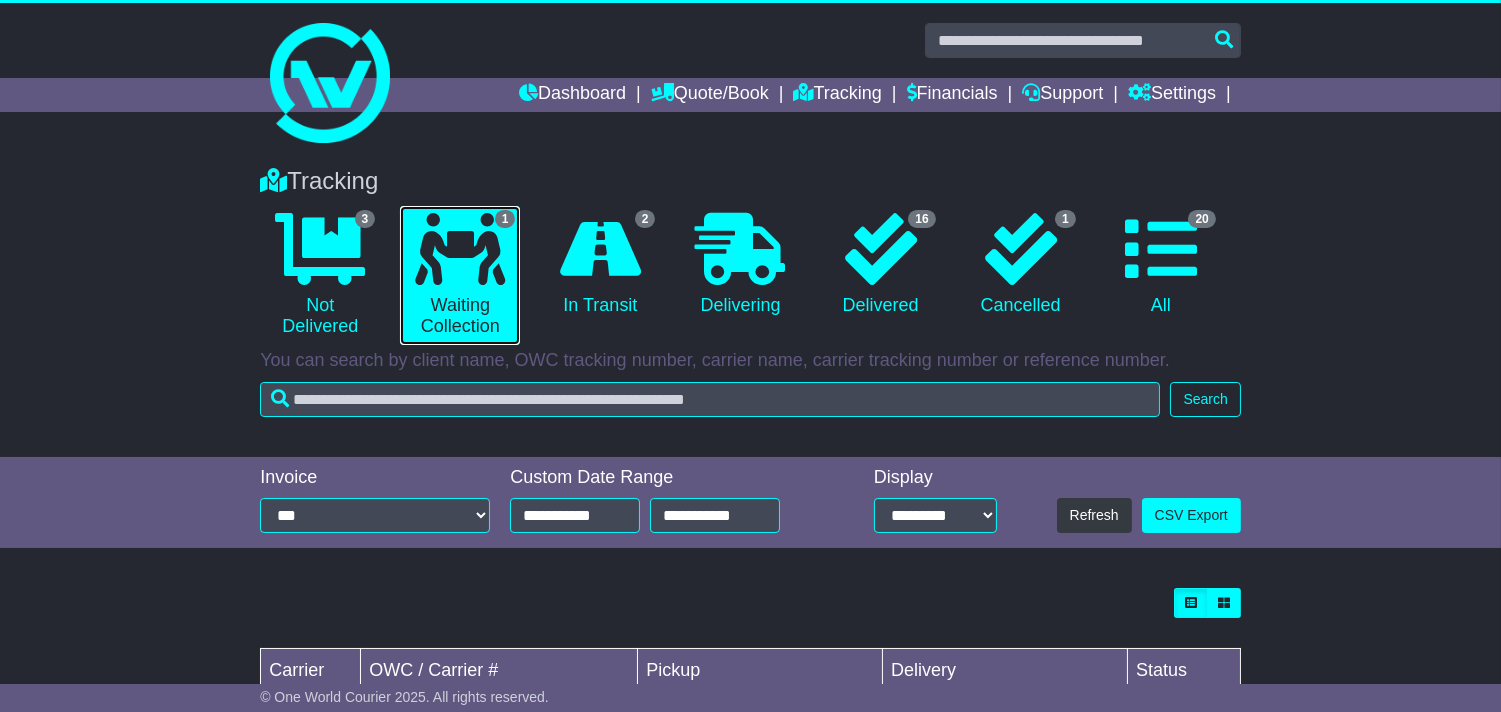 scroll, scrollTop: 0, scrollLeft: 0, axis: both 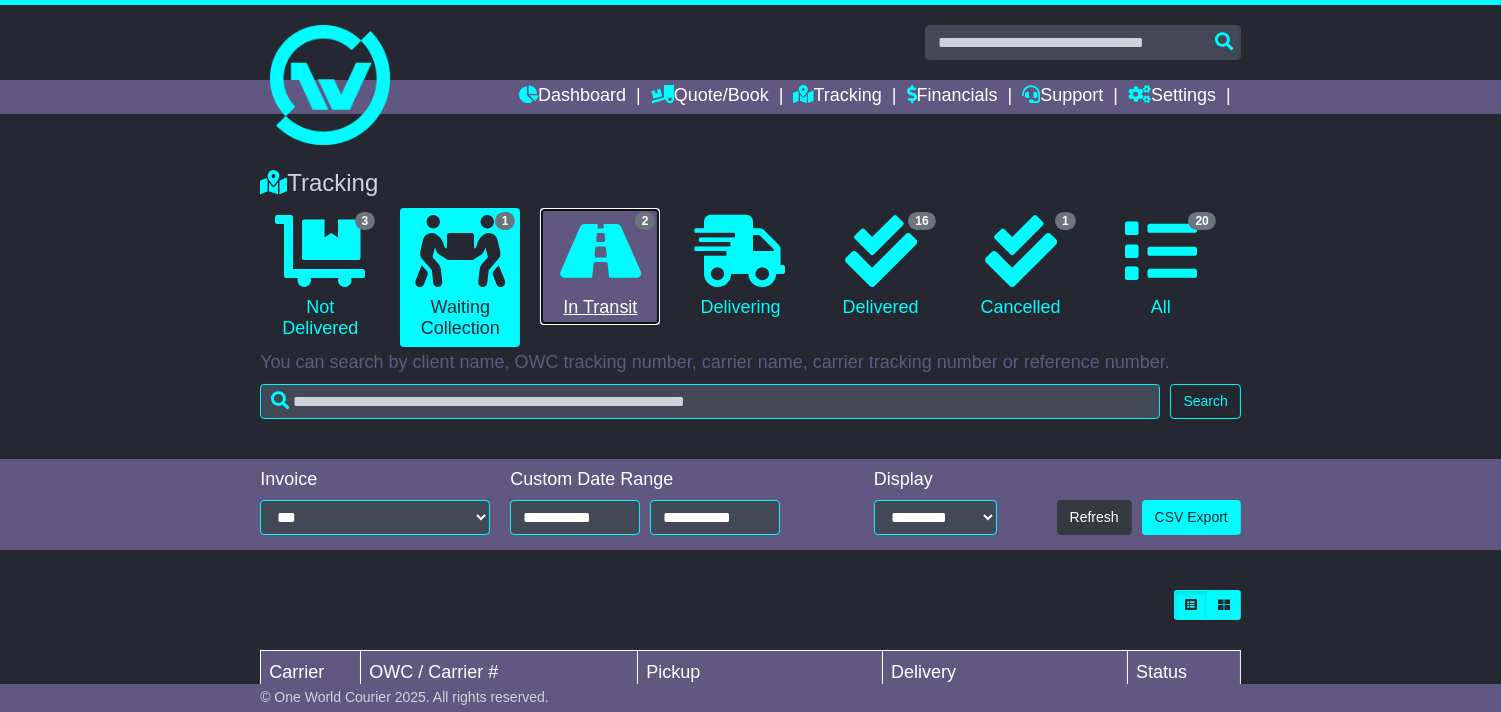 click on "2
In Transit" at bounding box center (600, 267) 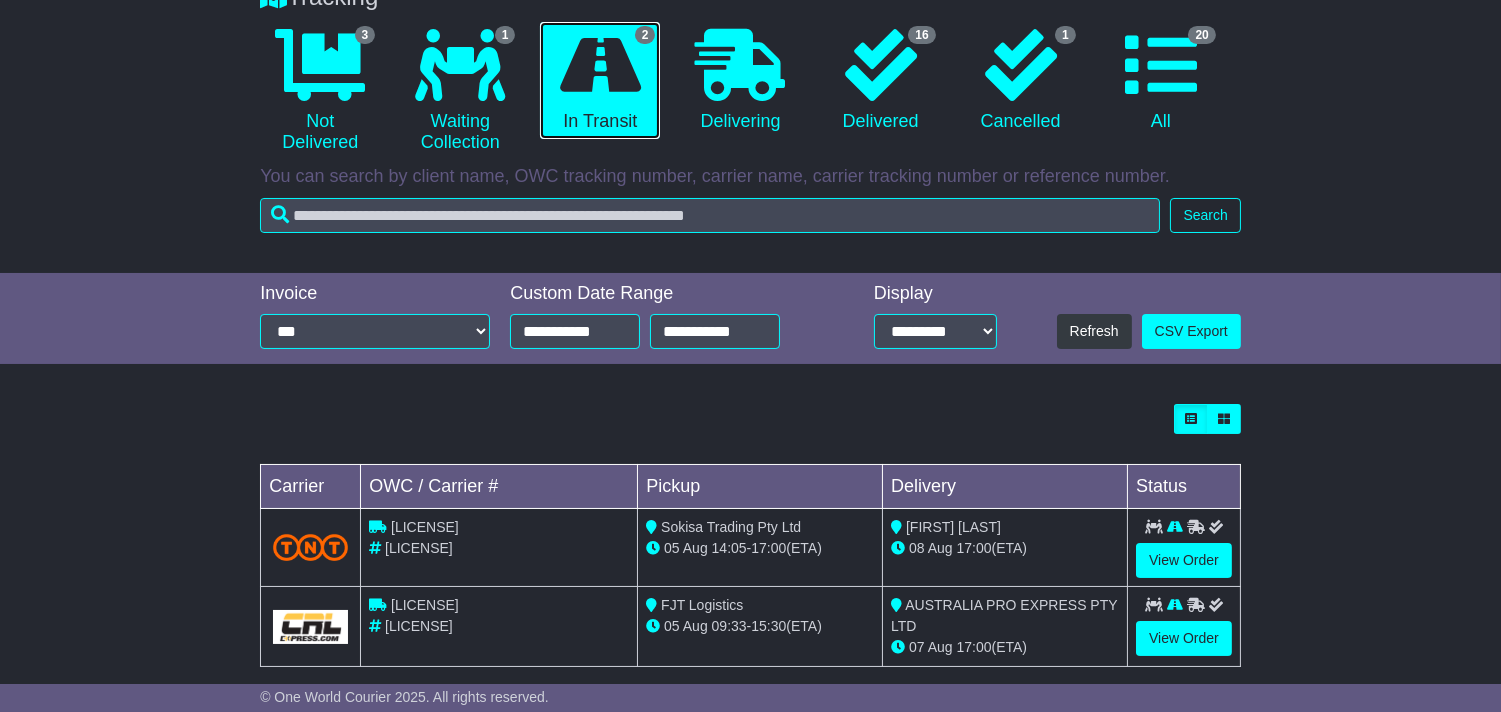scroll, scrollTop: 212, scrollLeft: 0, axis: vertical 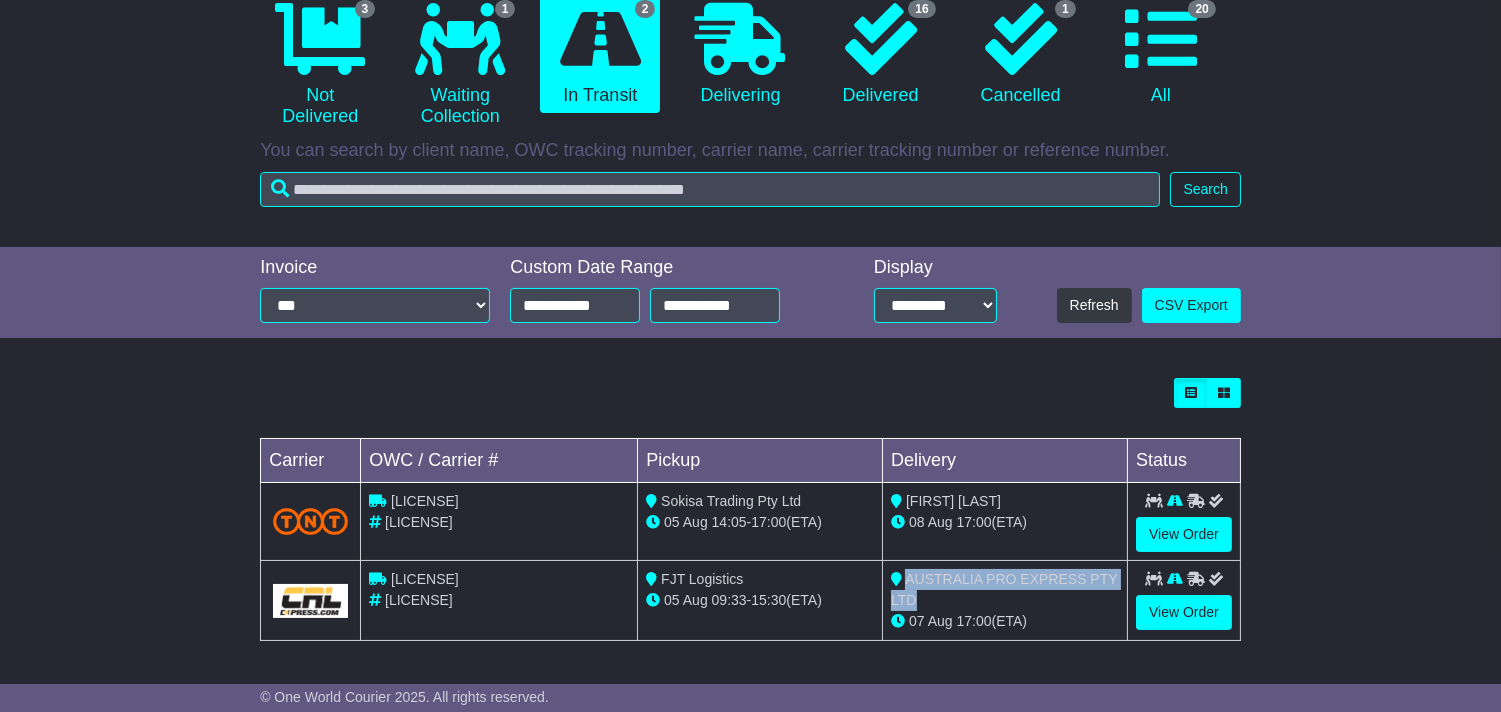 drag, startPoint x: 905, startPoint y: 577, endPoint x: 948, endPoint y: 593, distance: 45.88028 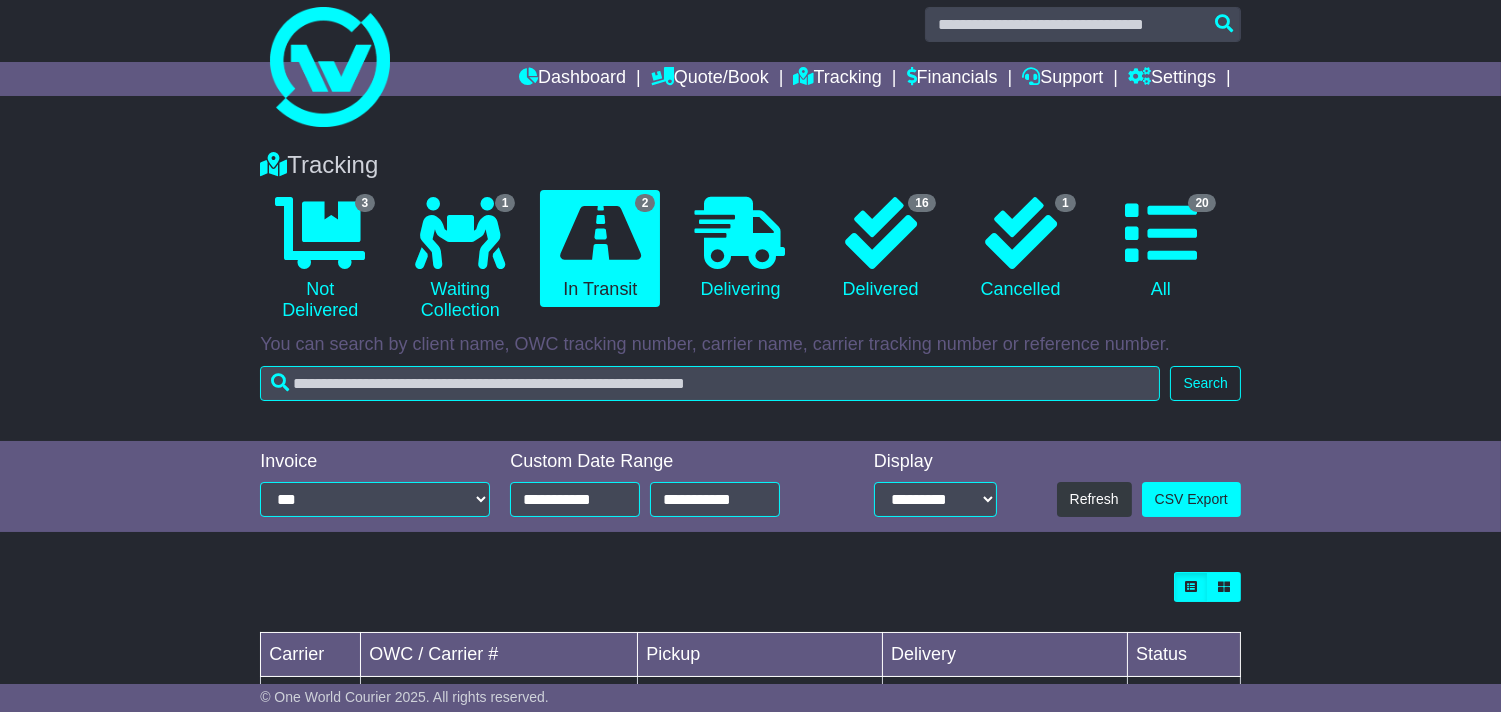 scroll, scrollTop: 0, scrollLeft: 0, axis: both 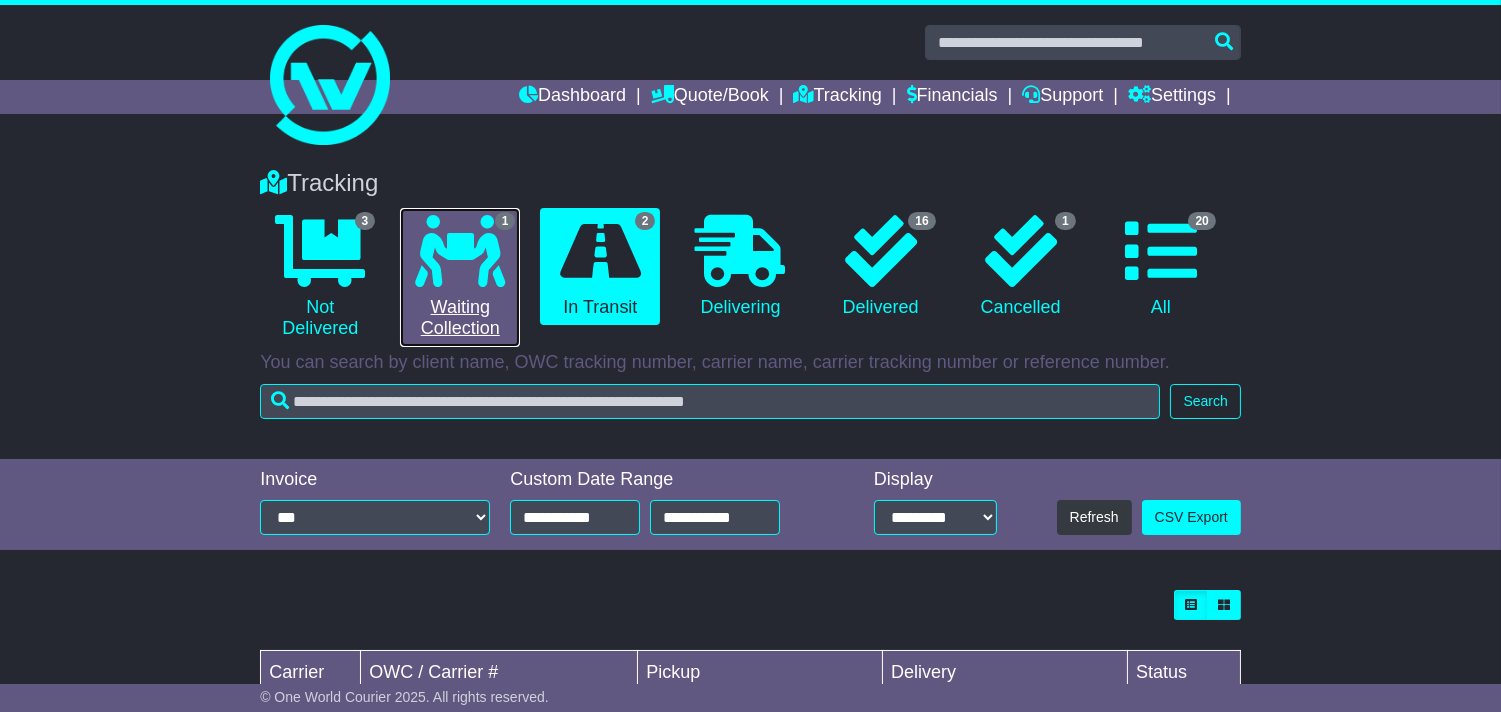 click on "1
Waiting Collection" at bounding box center [460, 277] 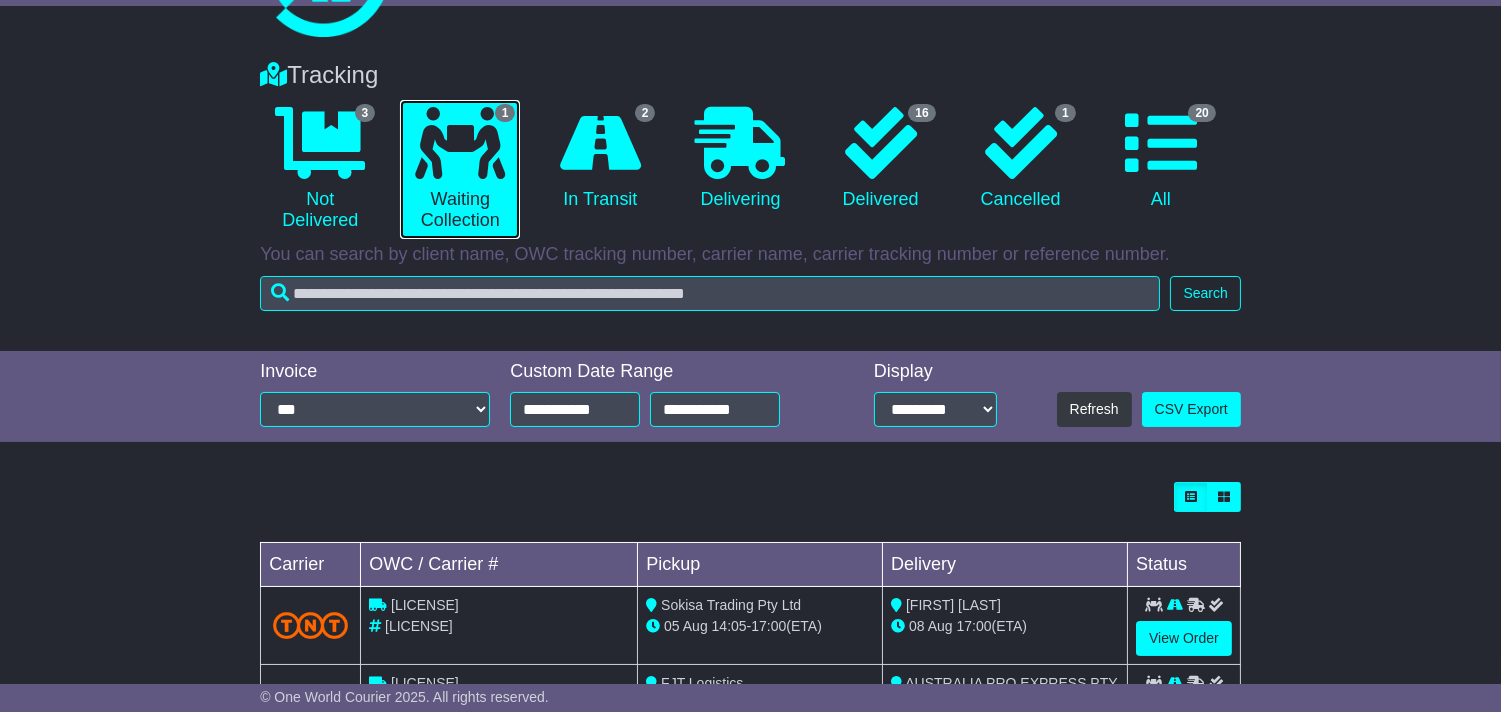 scroll, scrollTop: 212, scrollLeft: 0, axis: vertical 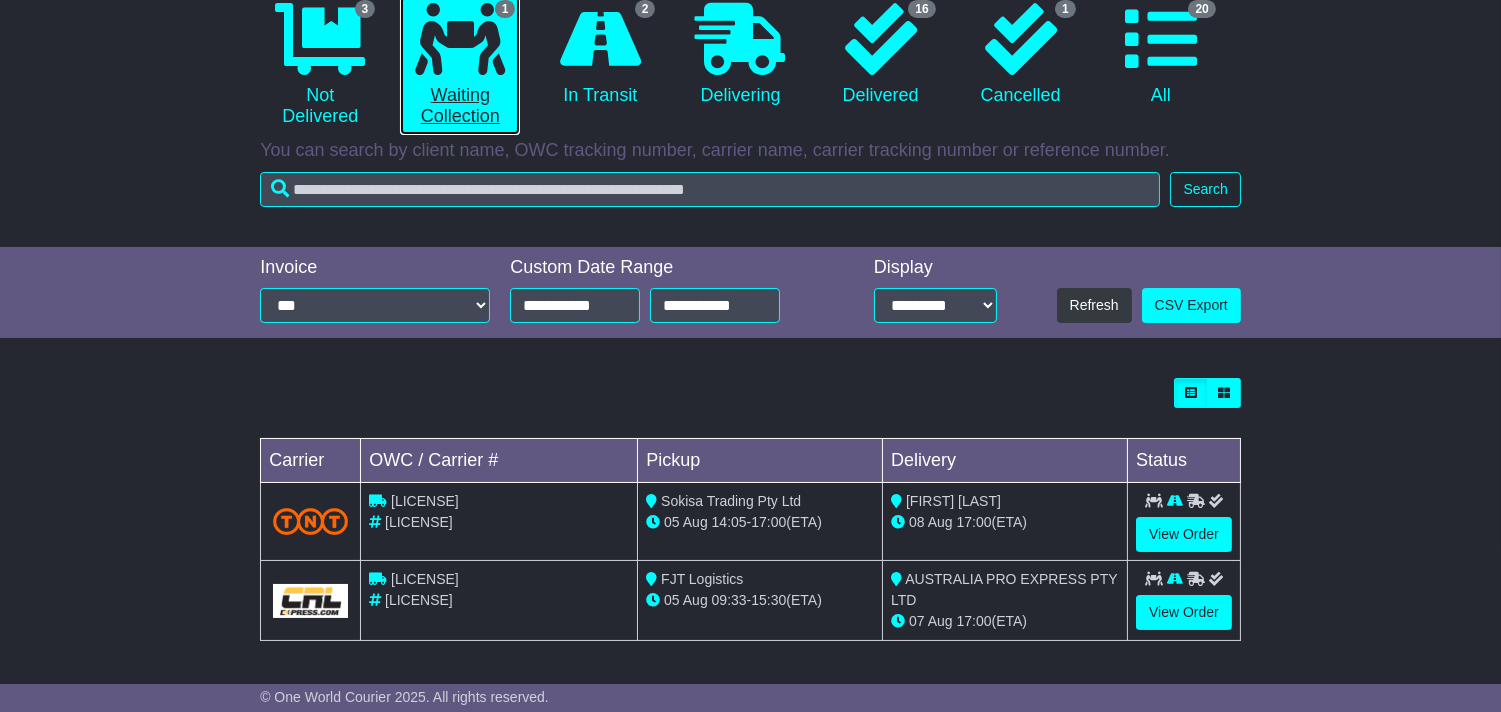 click on "1
Waiting Collection" at bounding box center (460, 65) 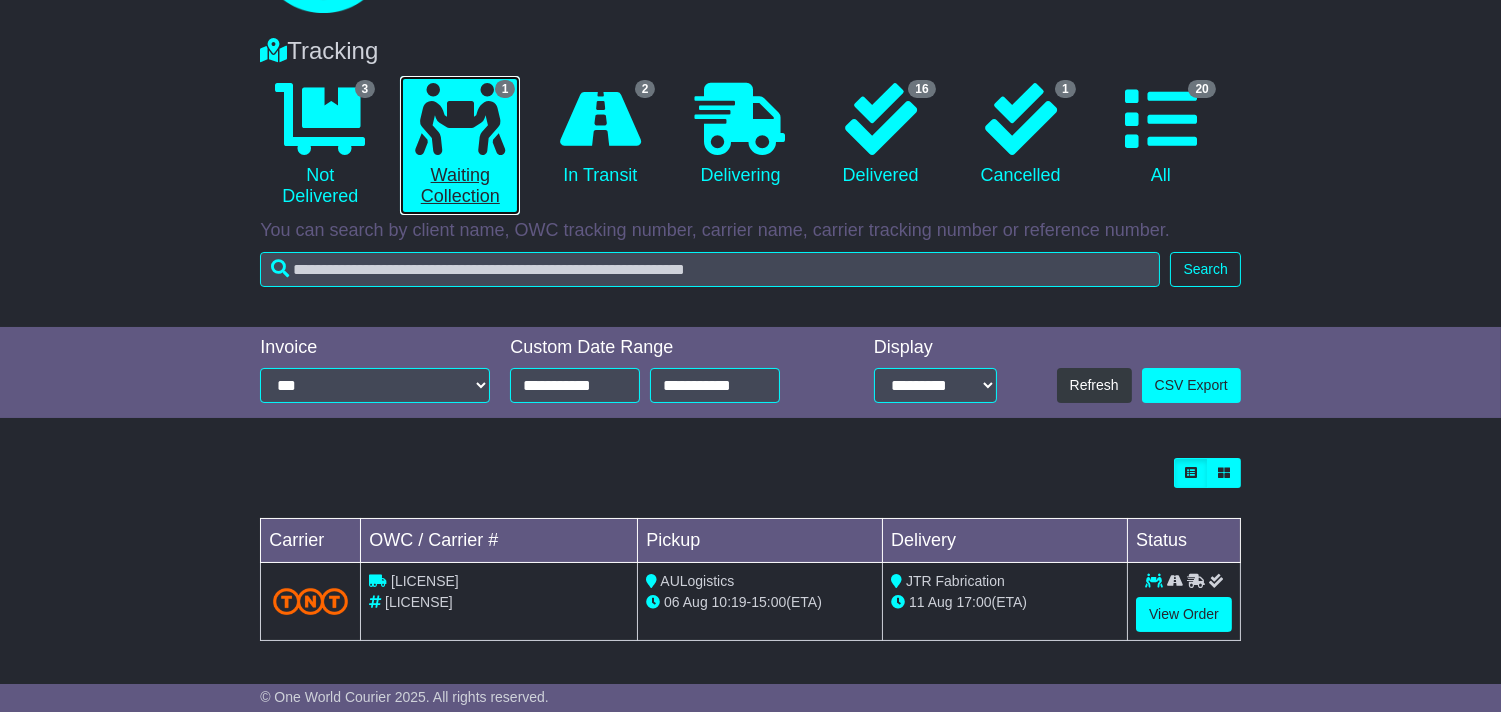 scroll, scrollTop: 132, scrollLeft: 0, axis: vertical 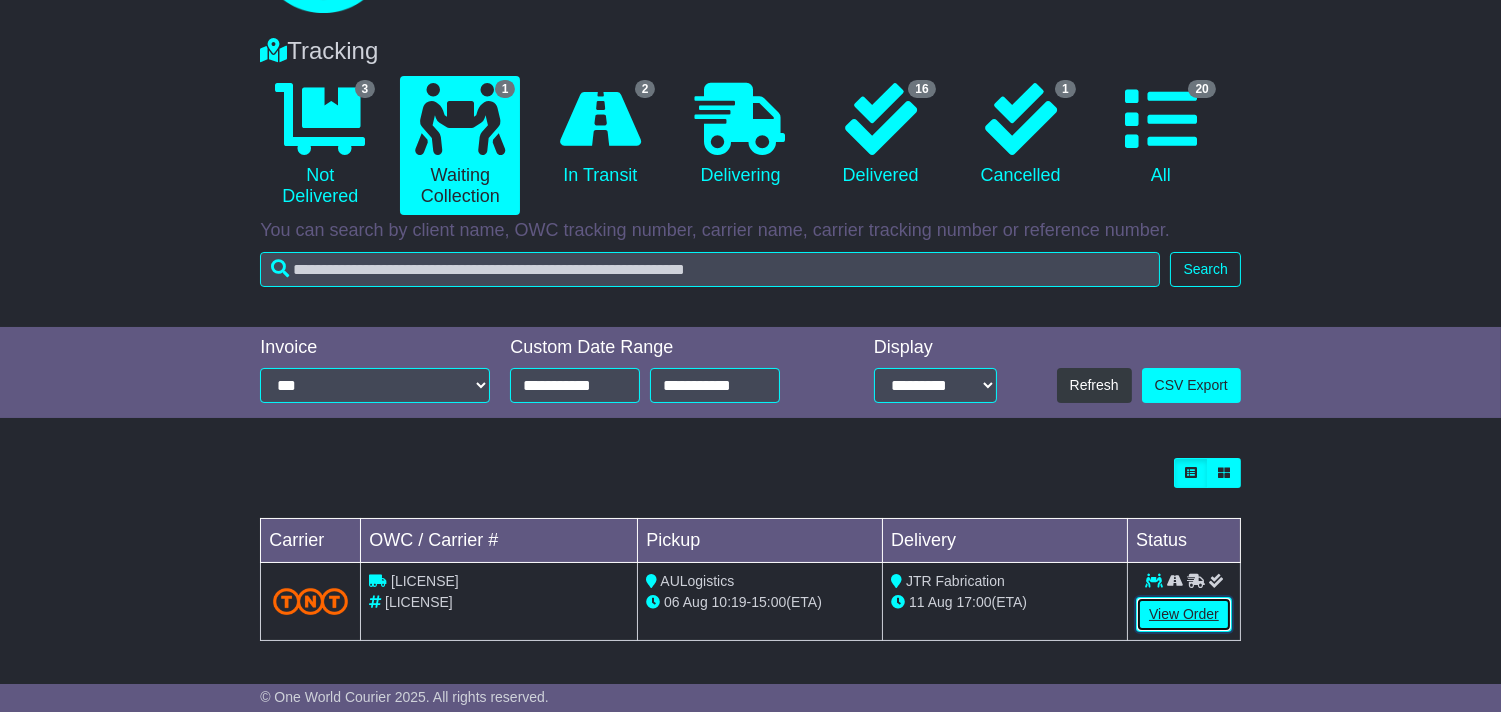 click on "View Order" at bounding box center [1184, 614] 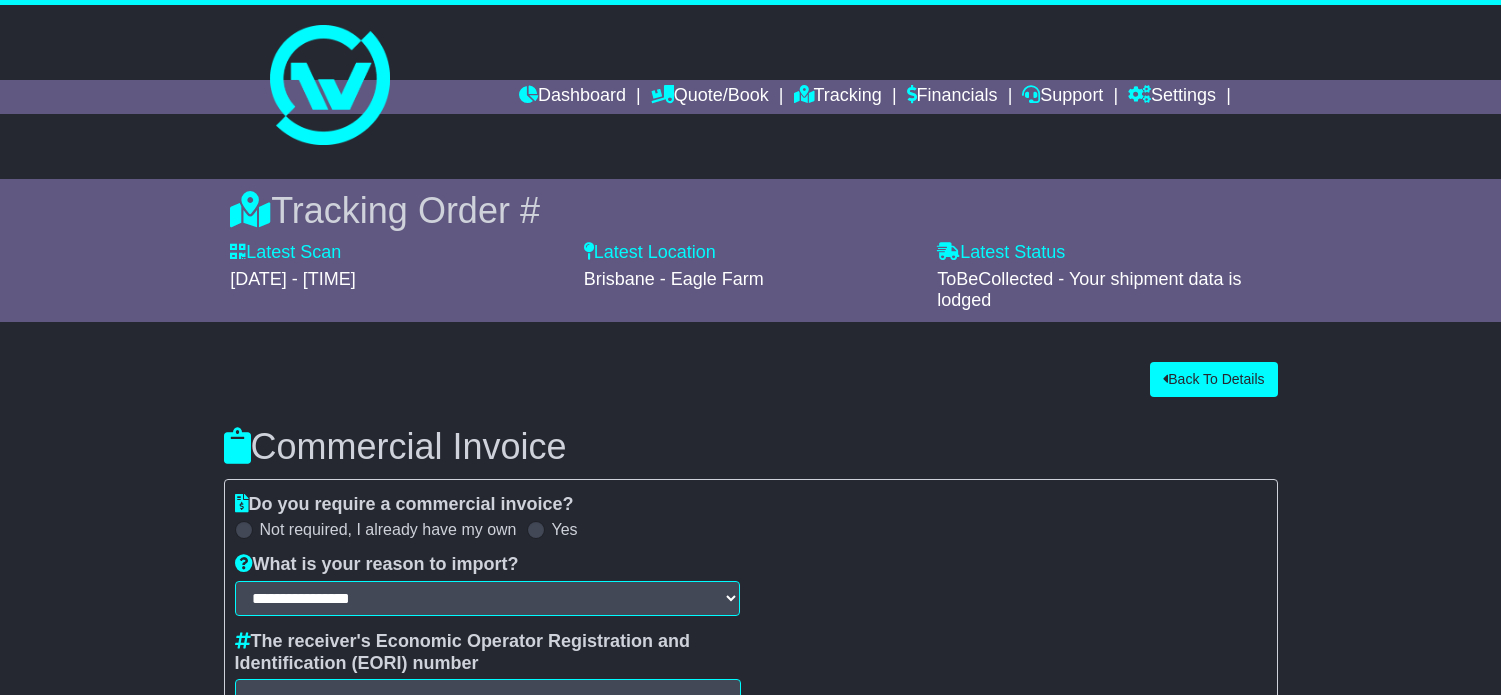 scroll, scrollTop: 0, scrollLeft: 0, axis: both 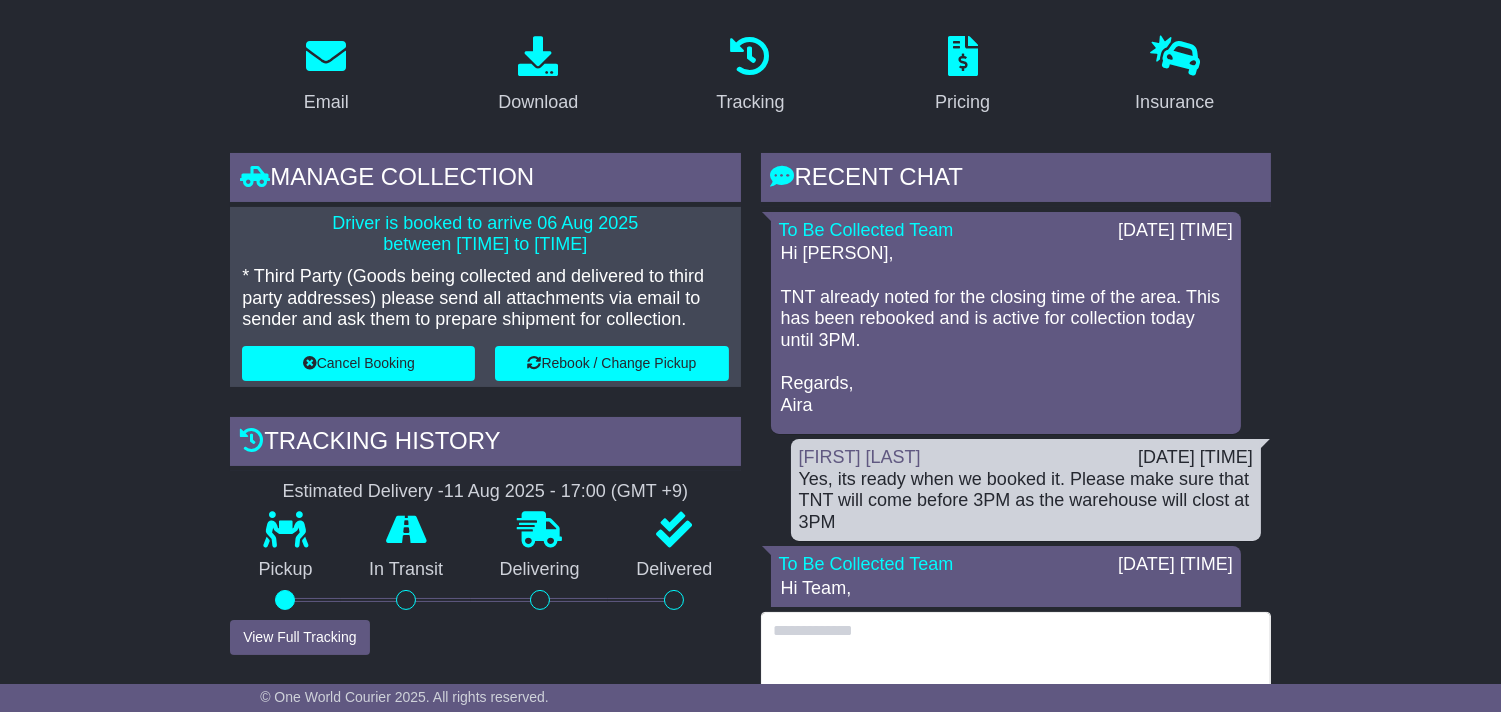 click at bounding box center (1016, 655) 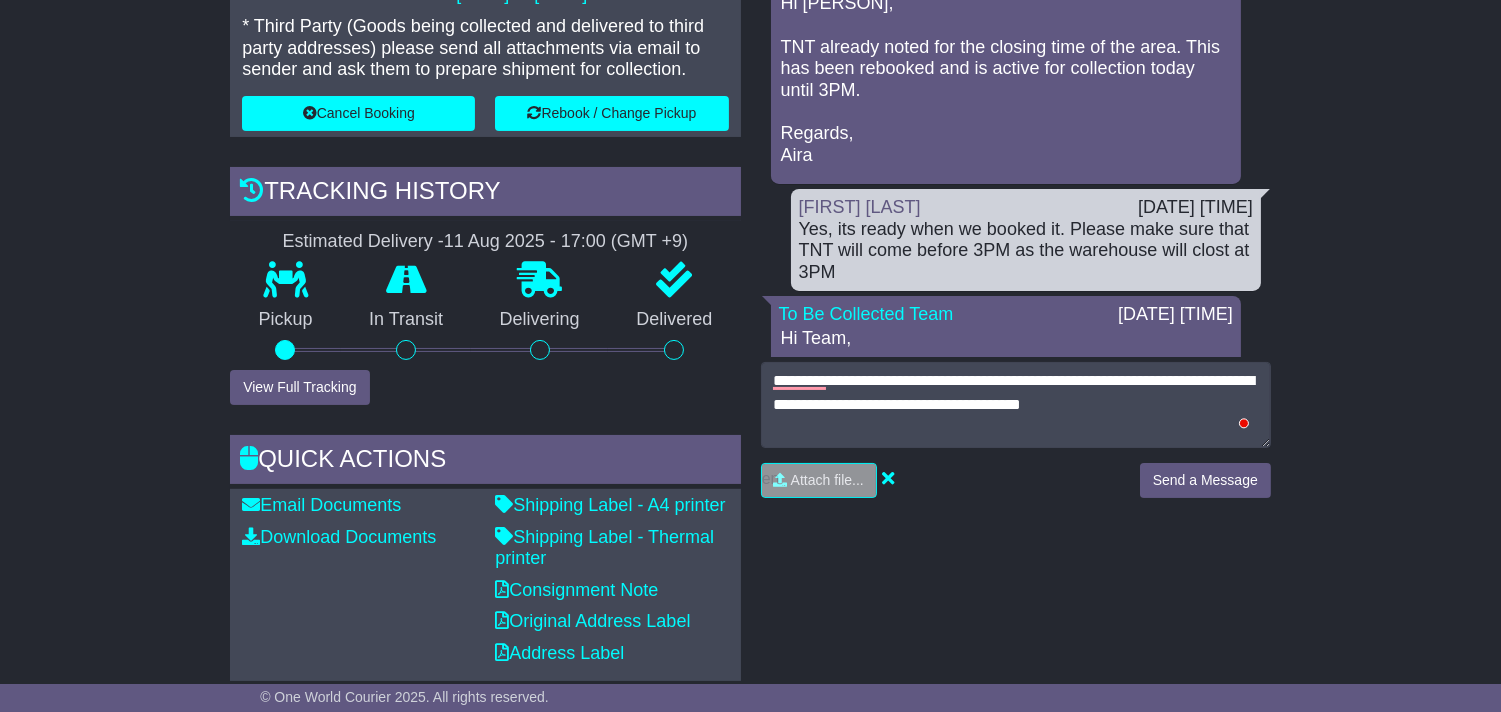 scroll, scrollTop: 444, scrollLeft: 0, axis: vertical 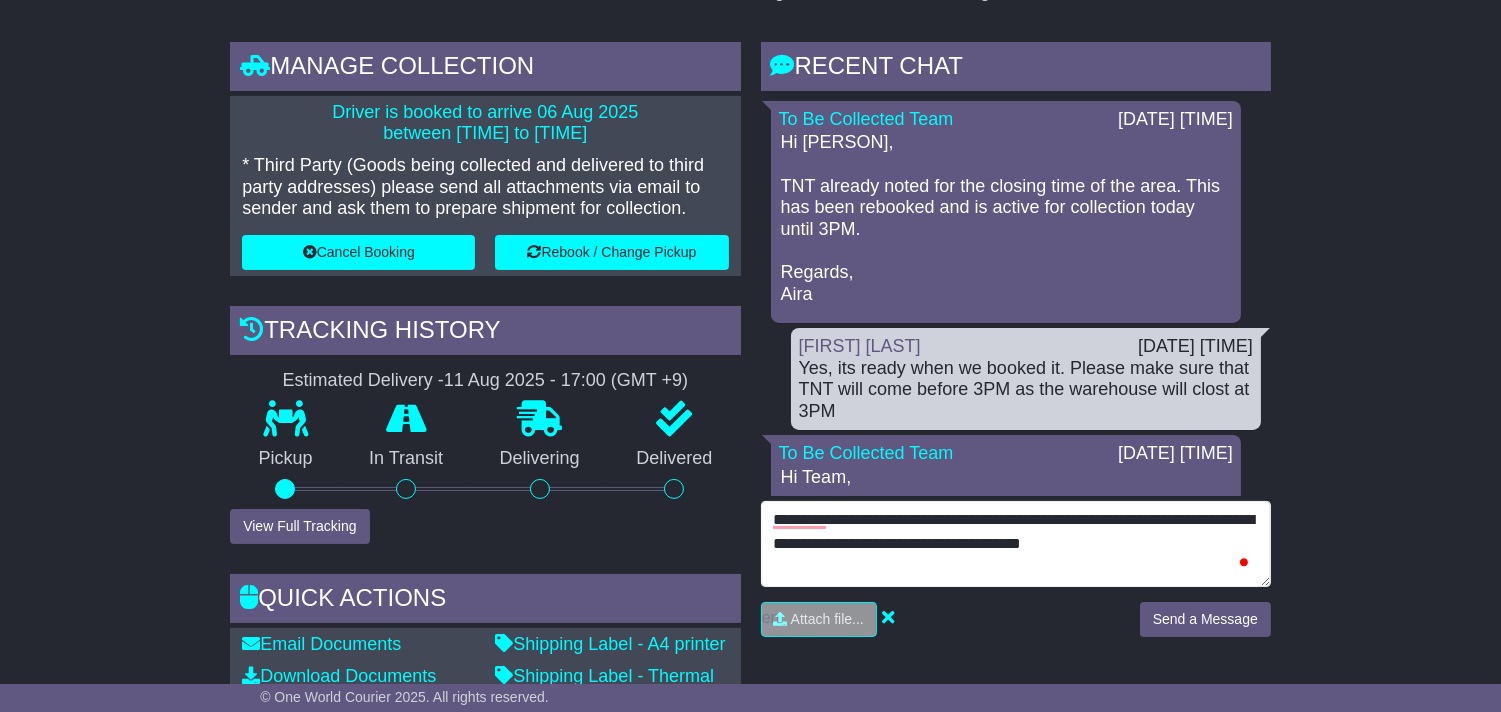 click on "**********" at bounding box center [1016, 544] 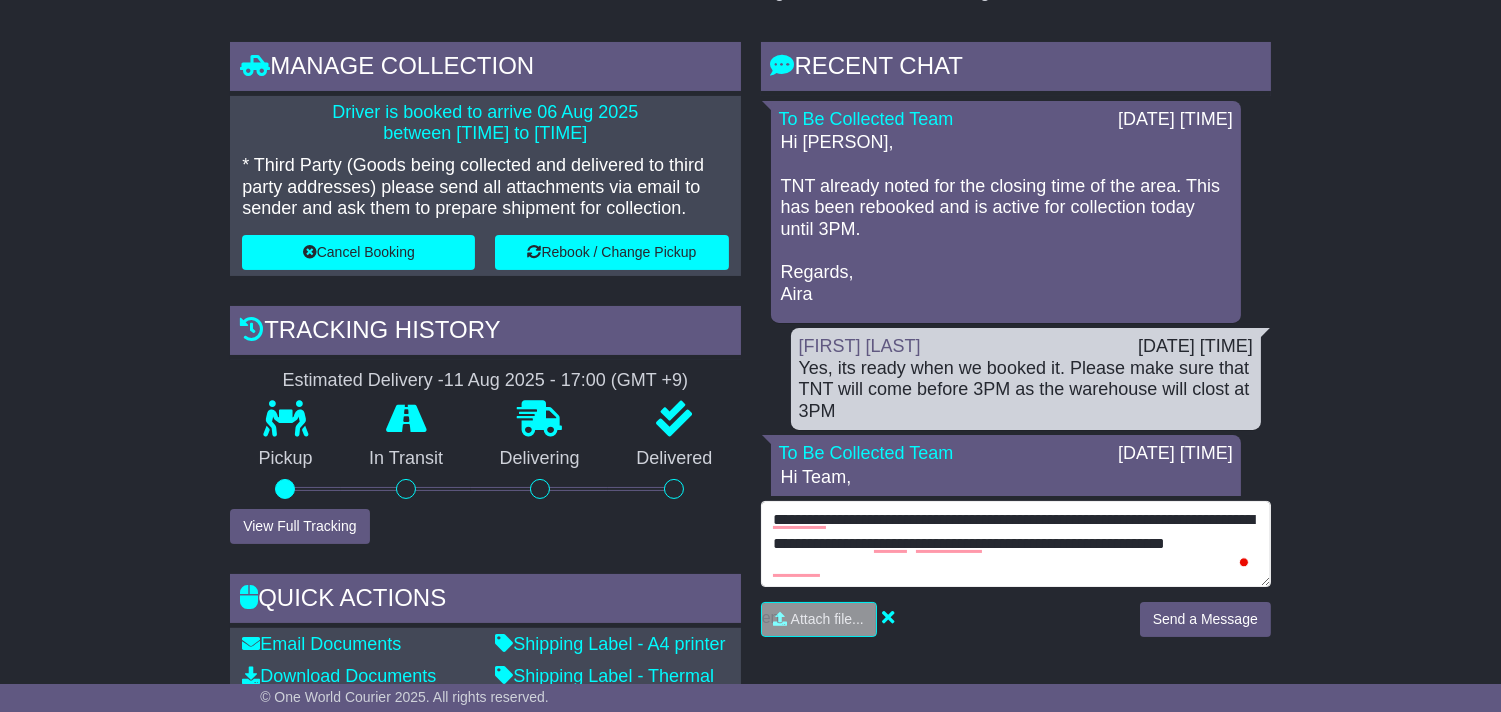 type on "**********" 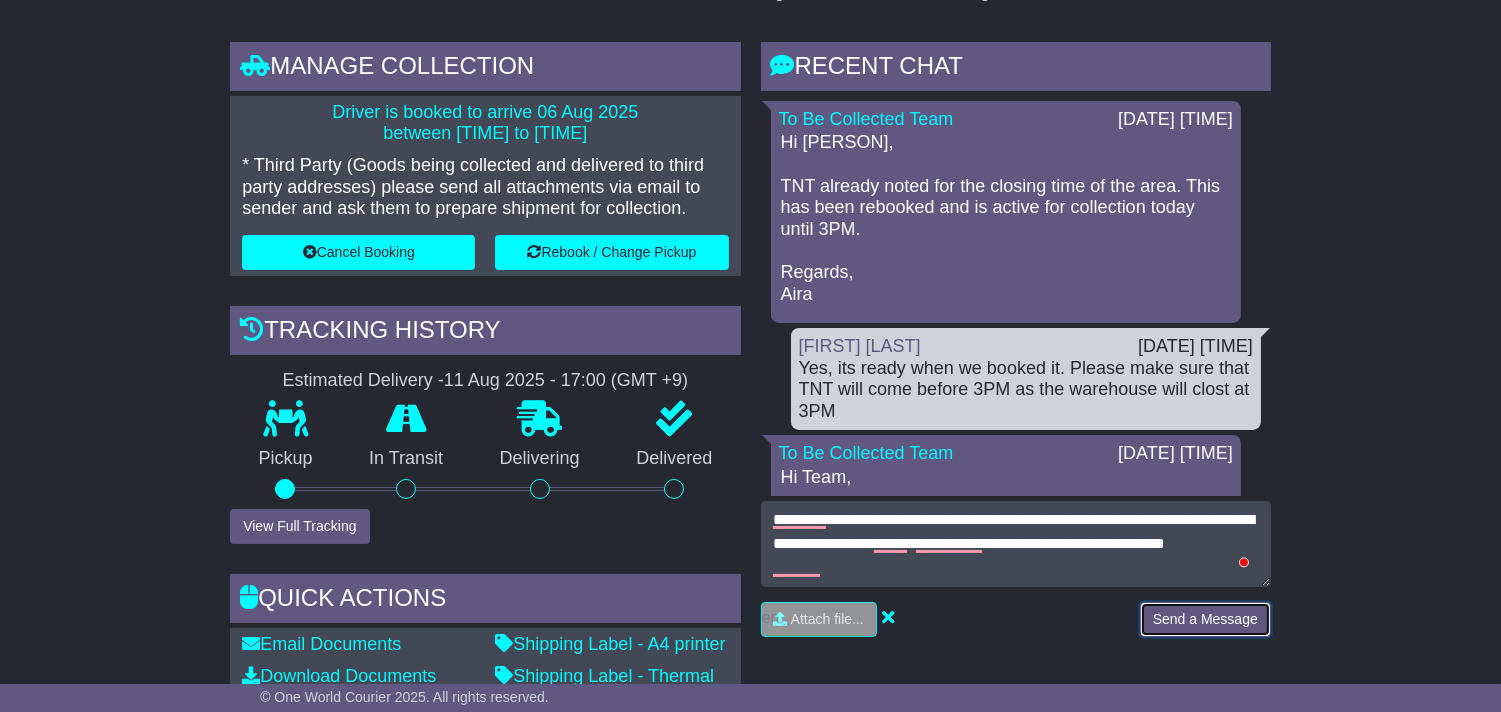 click on "Send a Message" at bounding box center [1205, 619] 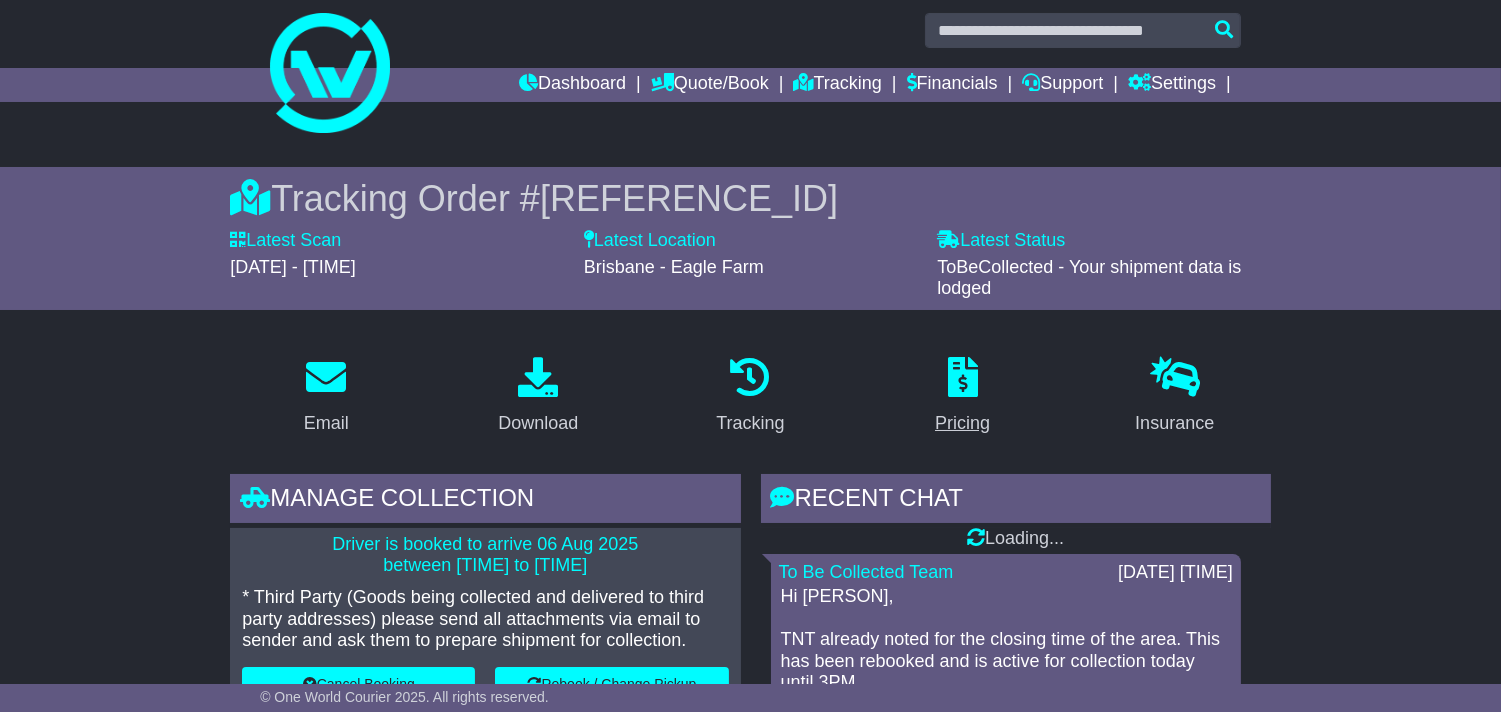 scroll, scrollTop: 0, scrollLeft: 0, axis: both 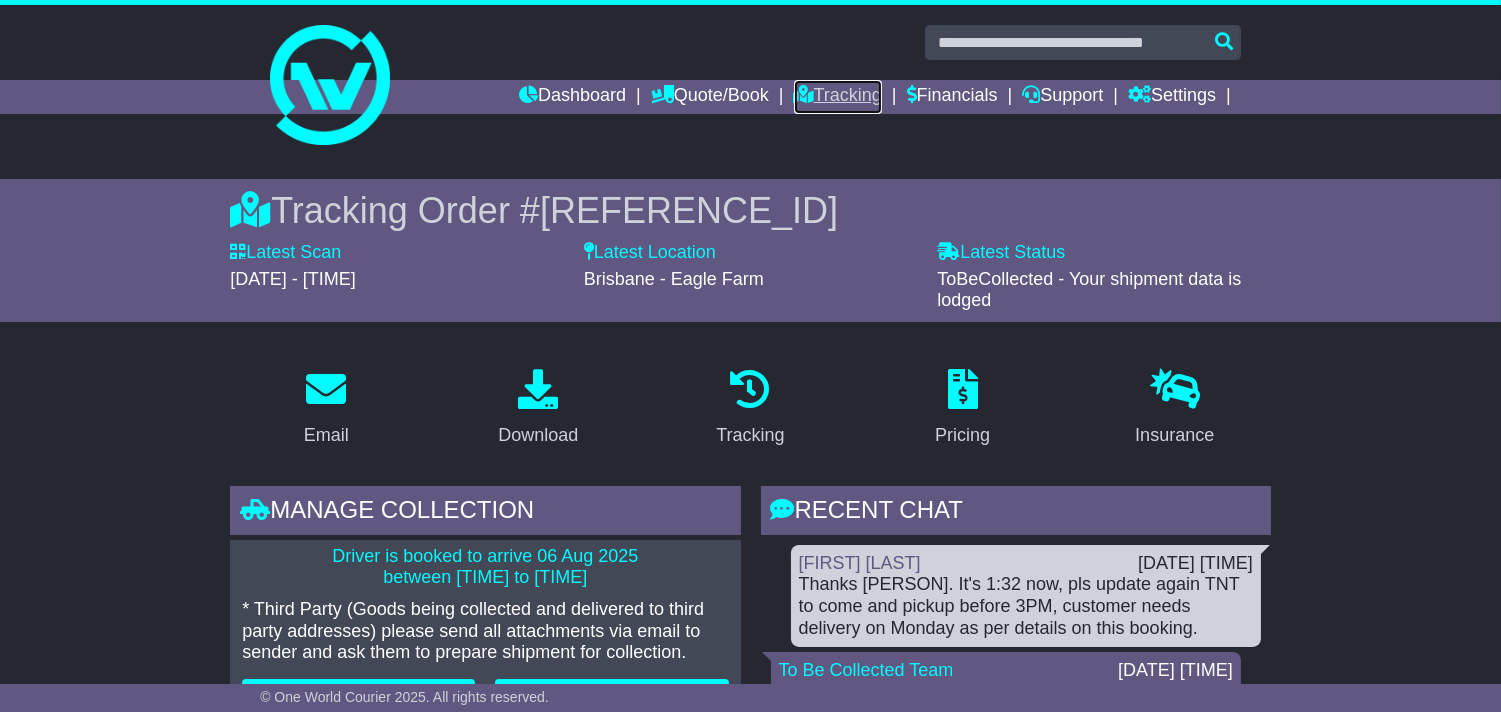 click on "Tracking" at bounding box center [838, 97] 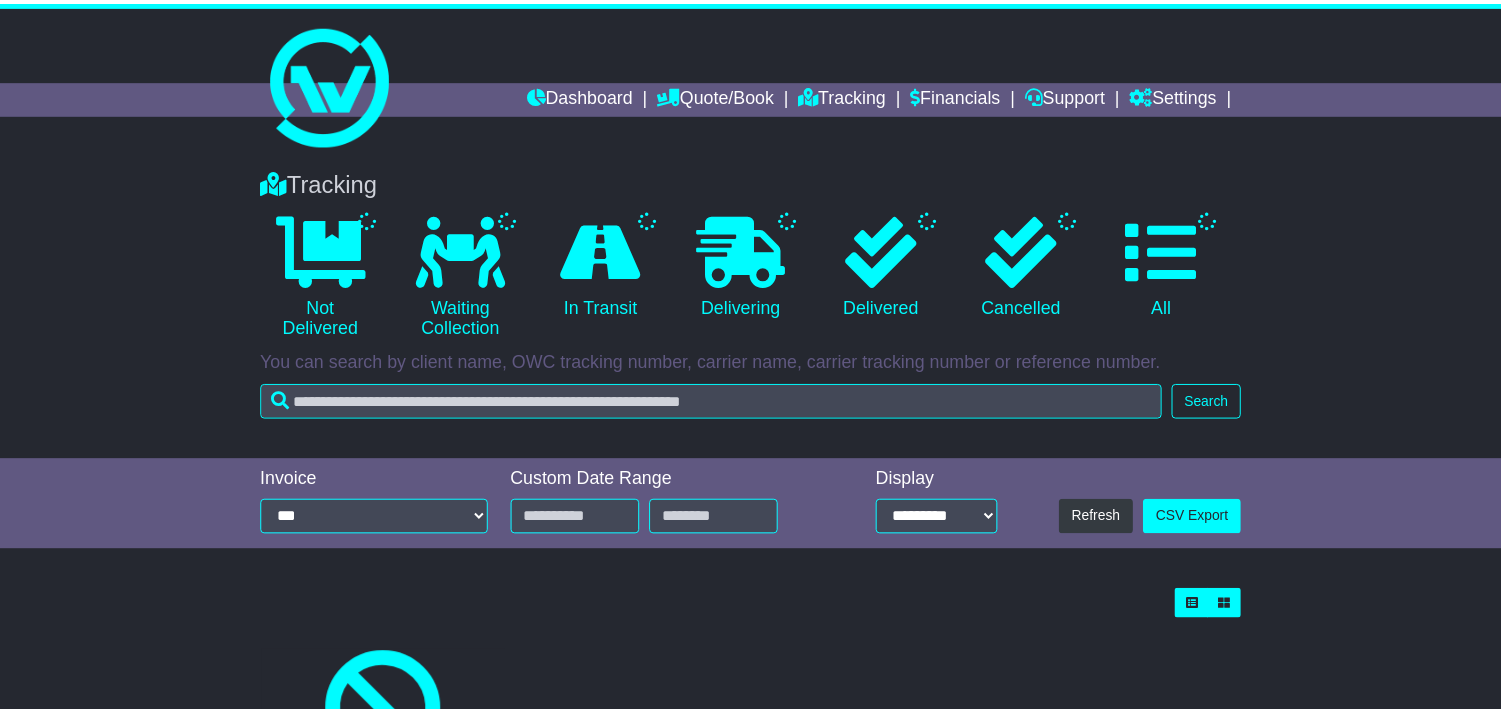 scroll, scrollTop: 0, scrollLeft: 0, axis: both 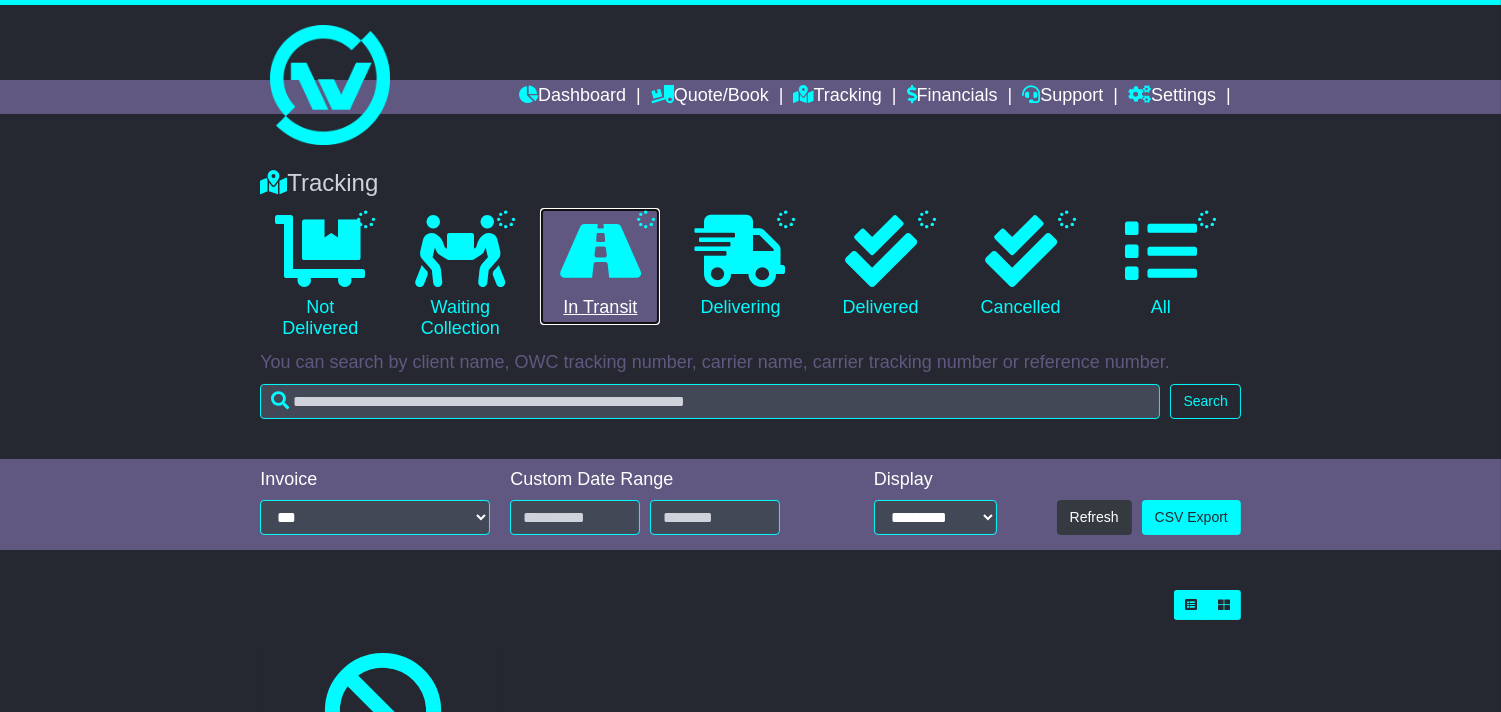 click on "In Transit" at bounding box center [600, 267] 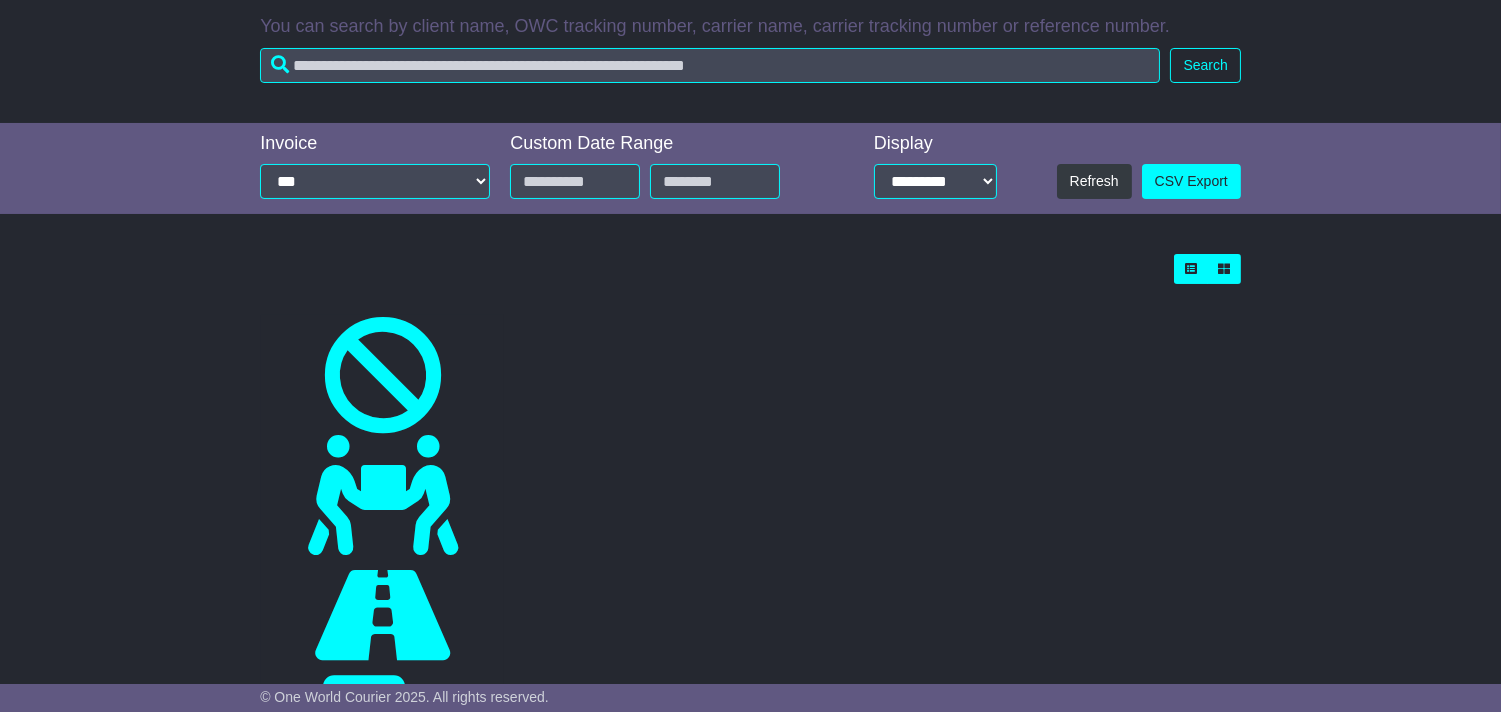 scroll, scrollTop: 444, scrollLeft: 0, axis: vertical 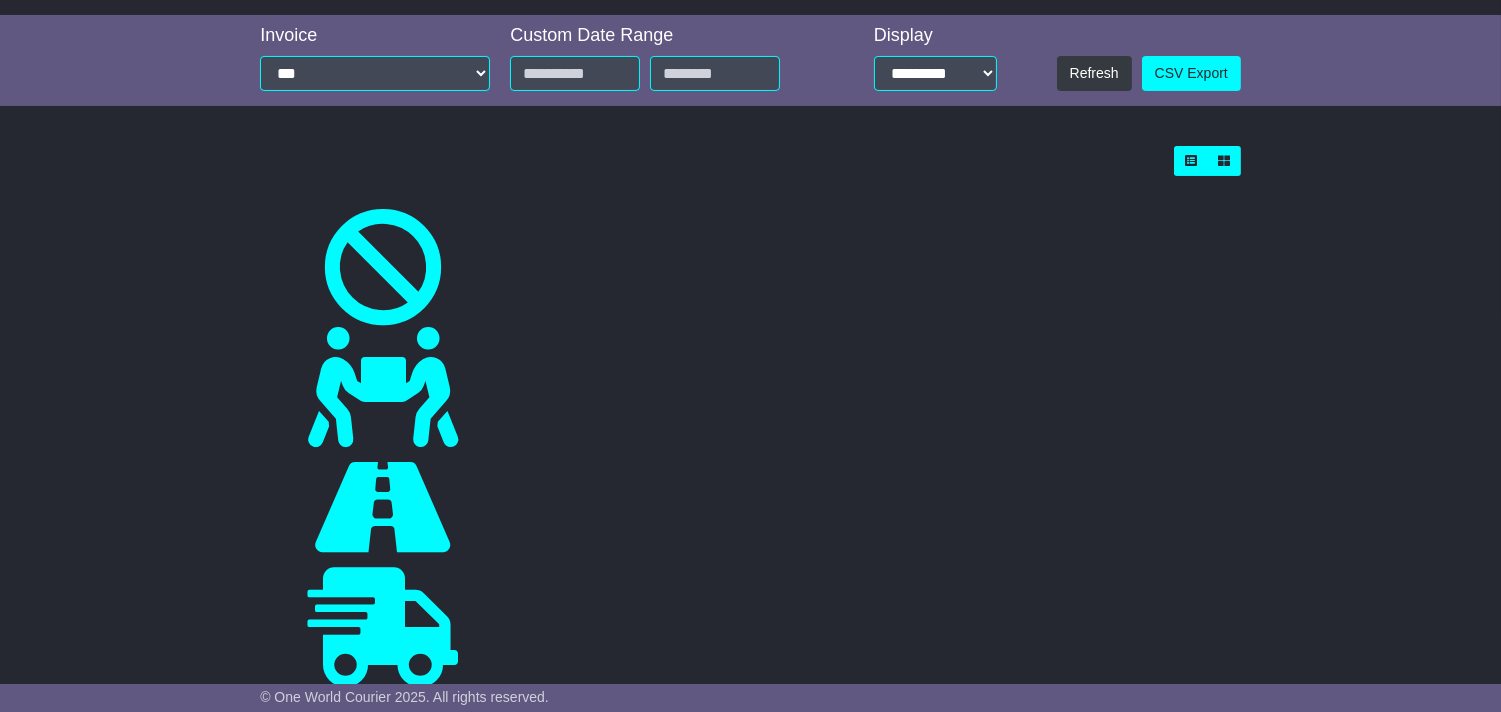 type on "**********" 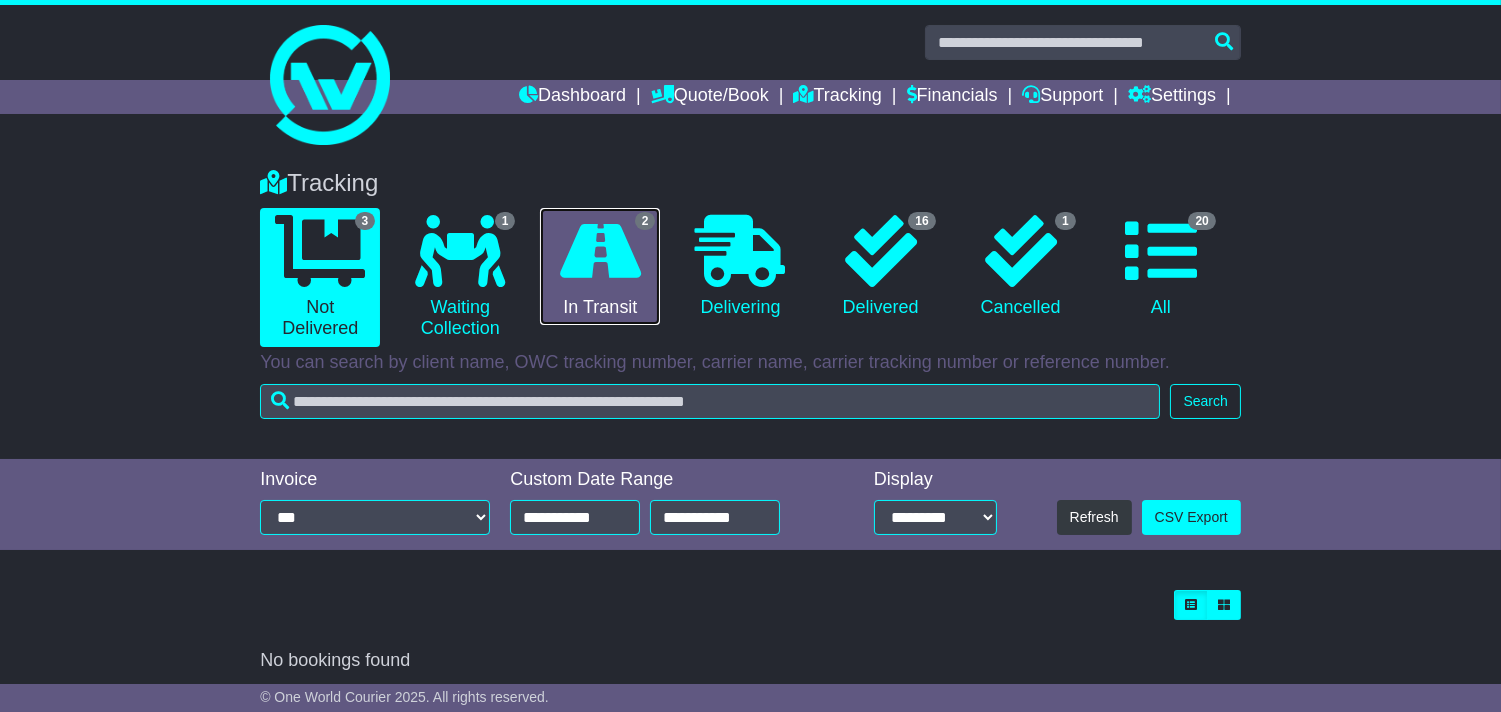 scroll, scrollTop: 97, scrollLeft: 0, axis: vertical 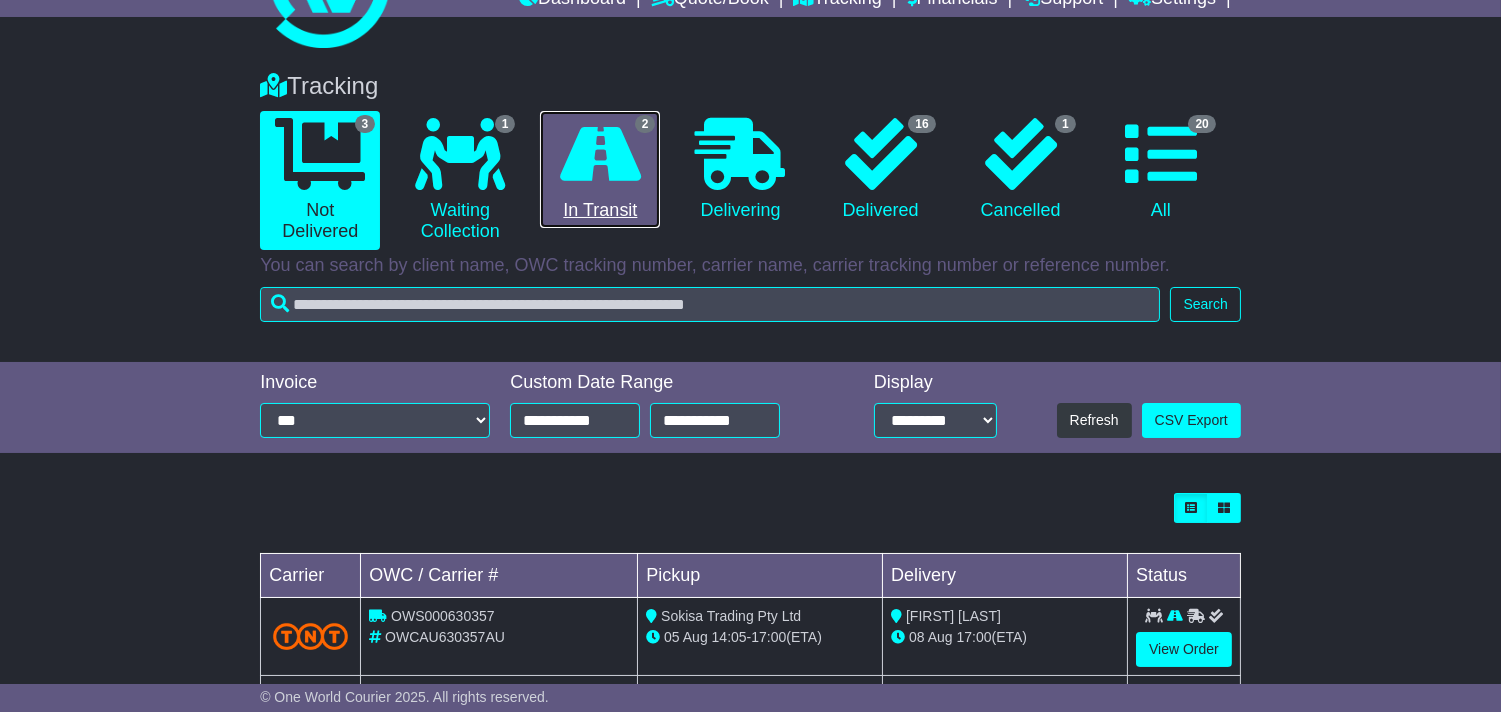 click on "2
In Transit" at bounding box center (600, 170) 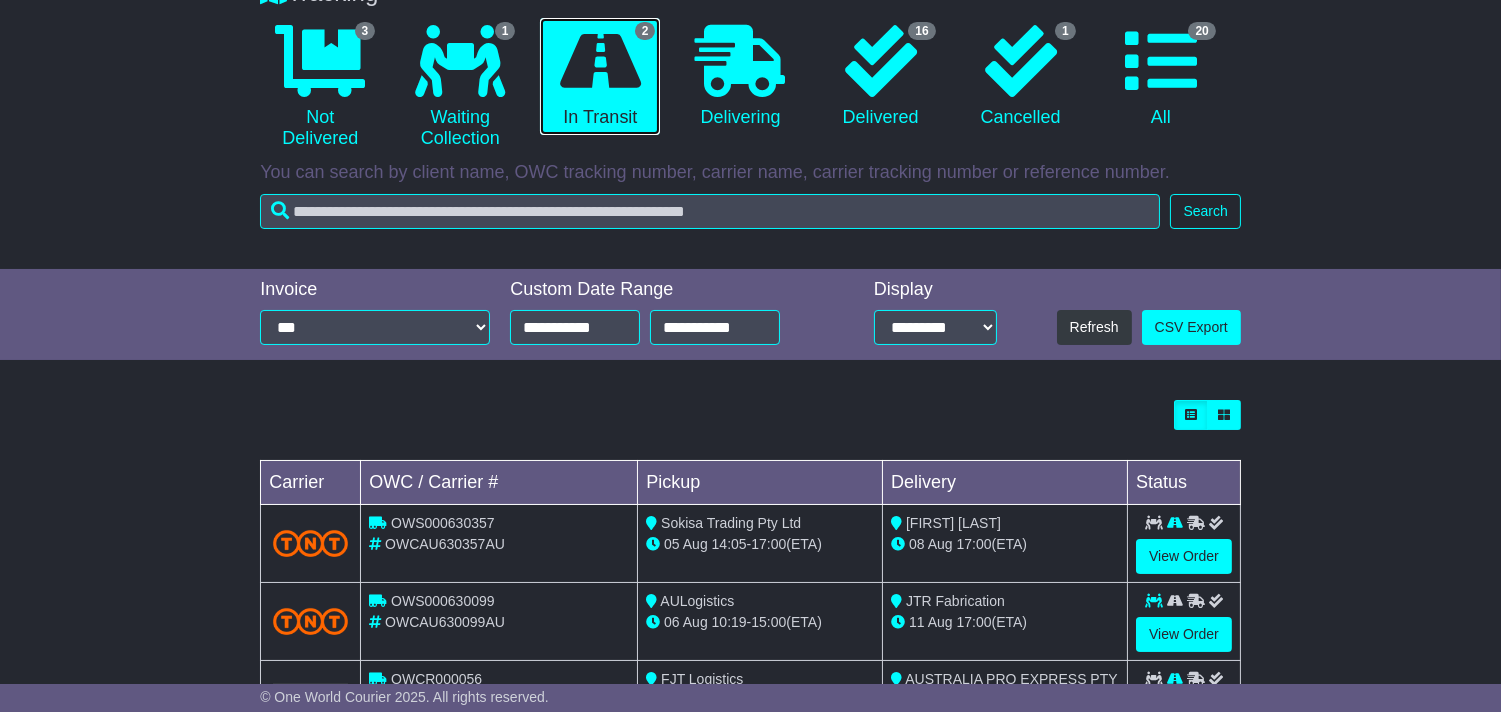 scroll, scrollTop: 290, scrollLeft: 0, axis: vertical 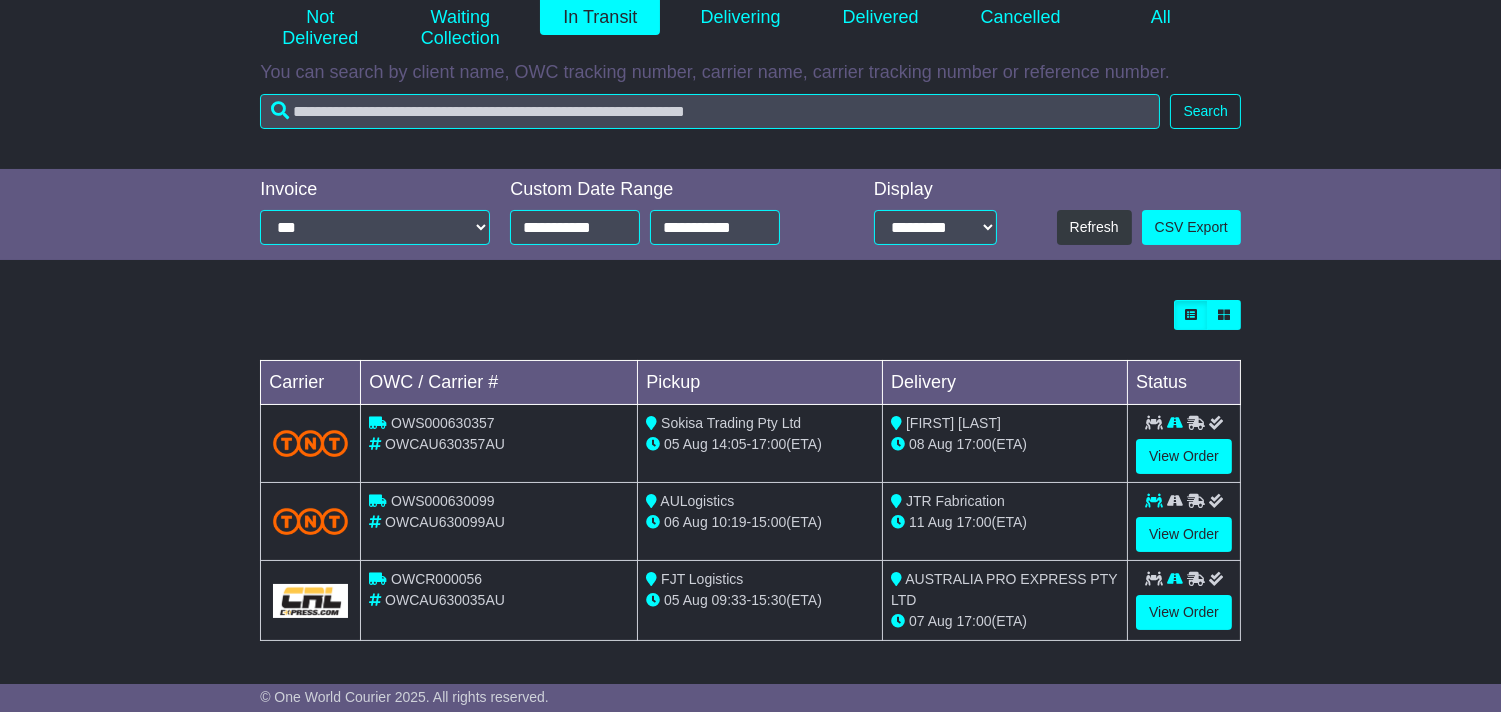 click on "Tracking
3
Not Delivered
1
Waiting Collection
2
In Transit
0 Delivering 16 1" at bounding box center [750, 265] 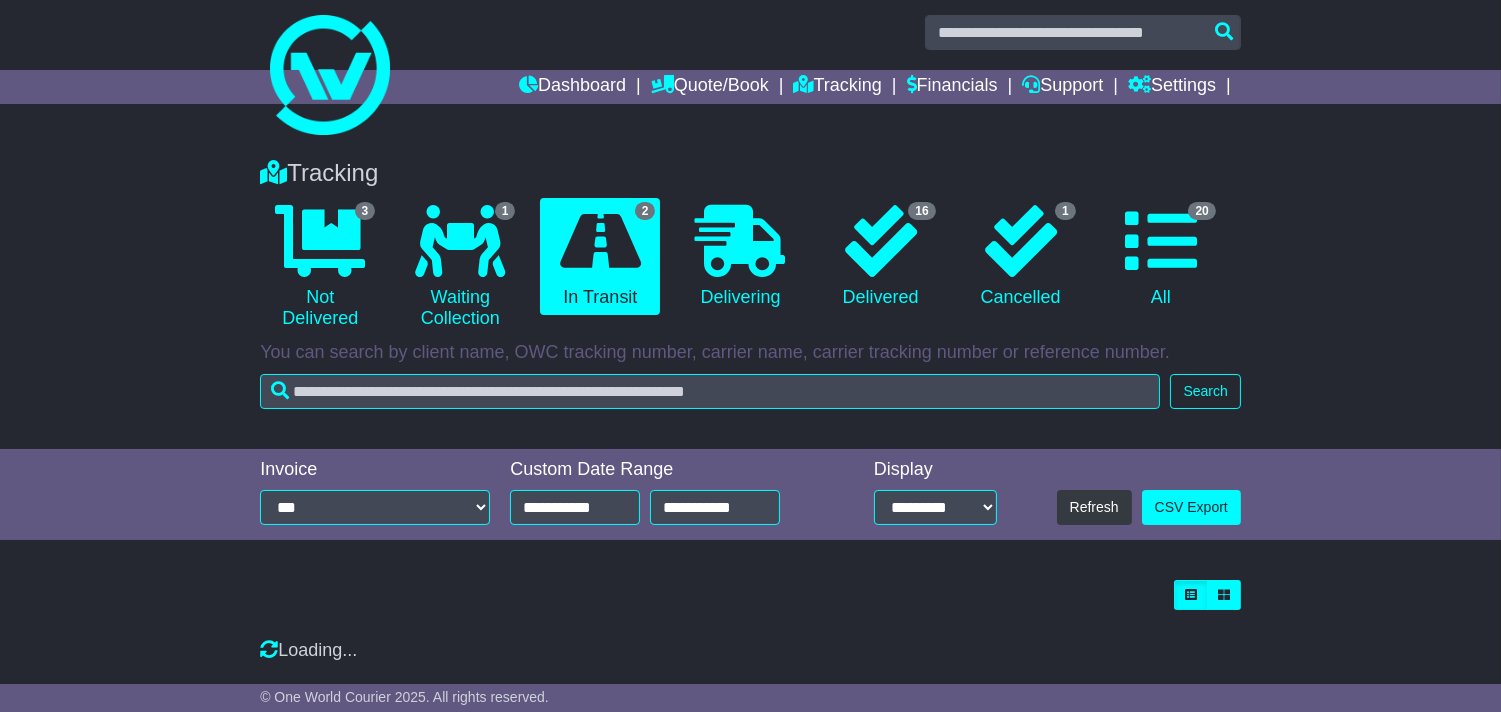 scroll, scrollTop: 212, scrollLeft: 0, axis: vertical 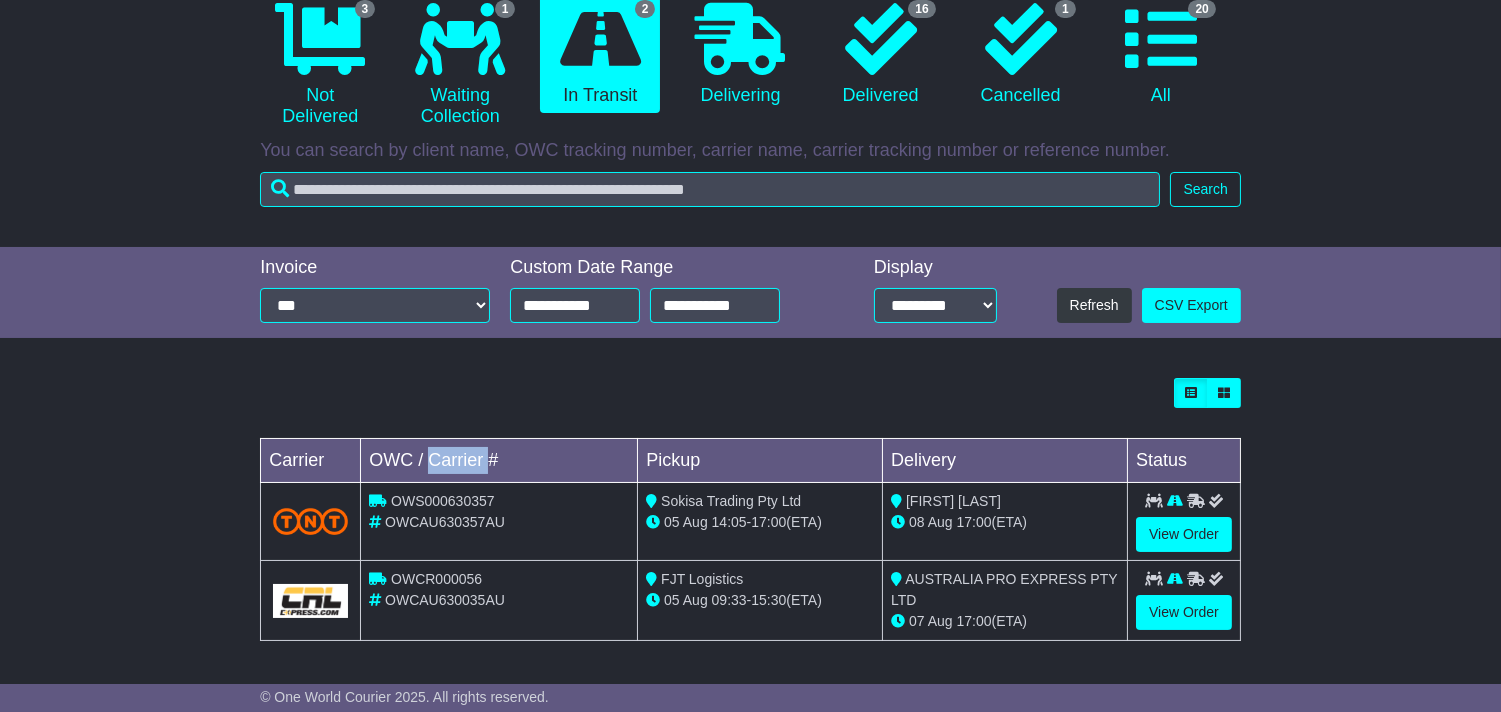copy on "Carrier" 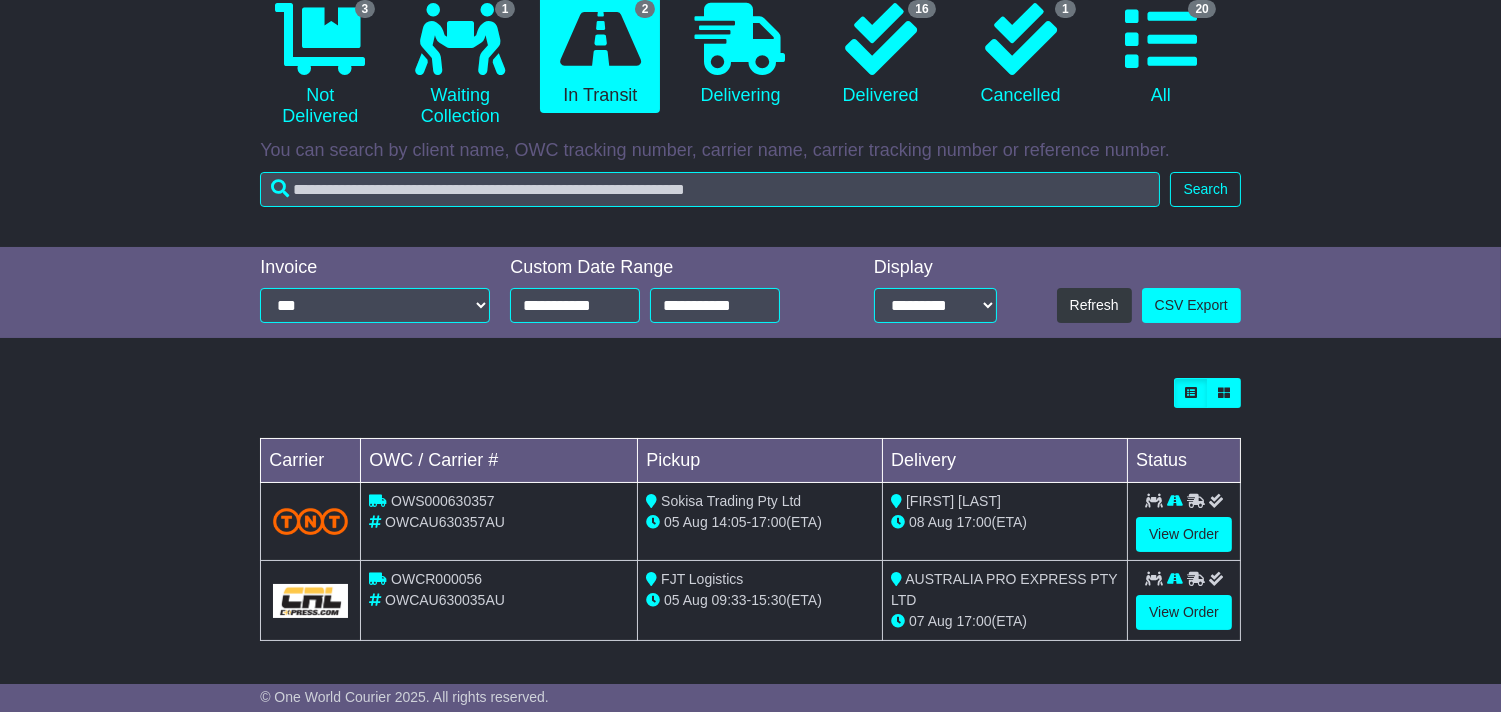 click on "OWS000630357" at bounding box center (443, 501) 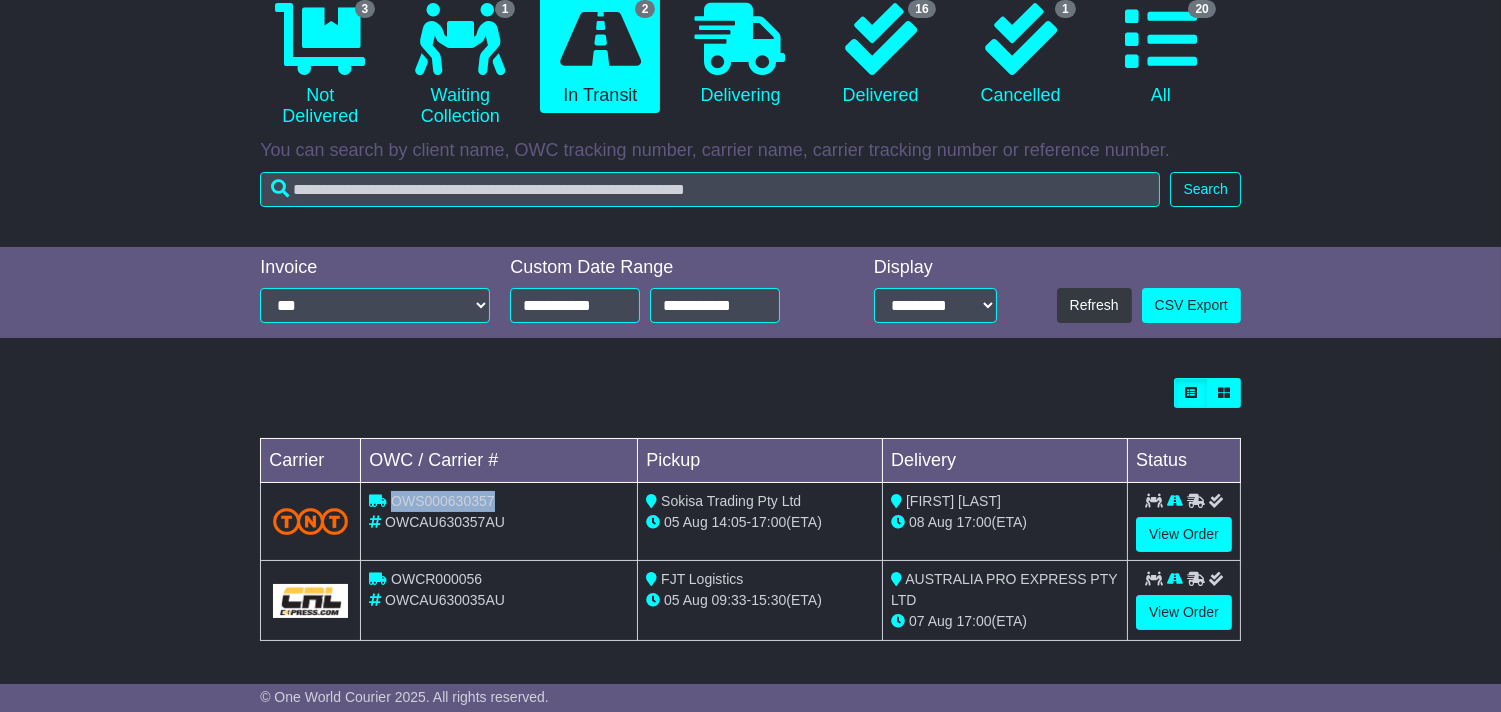 click on "OWS000630357" at bounding box center (443, 501) 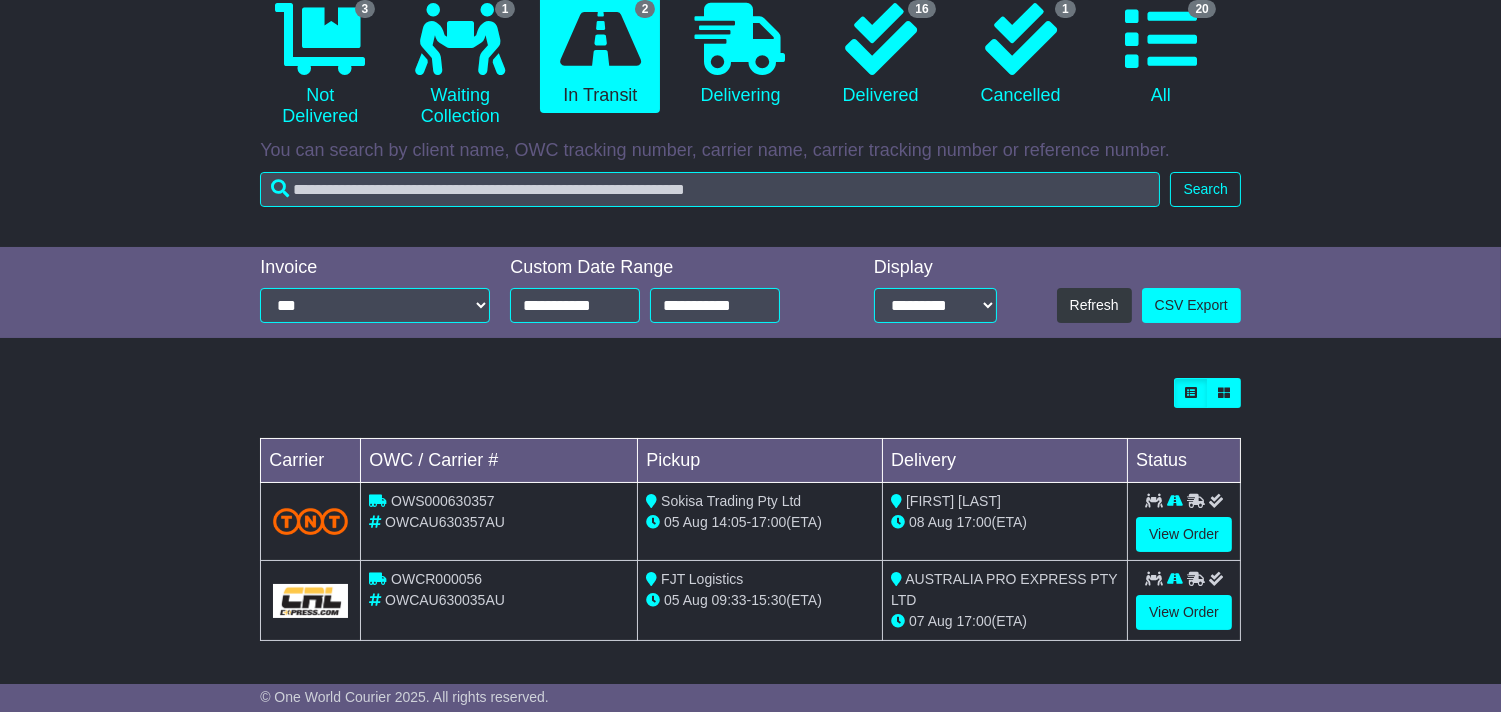 click on "OWCAU630035AU" at bounding box center [445, 600] 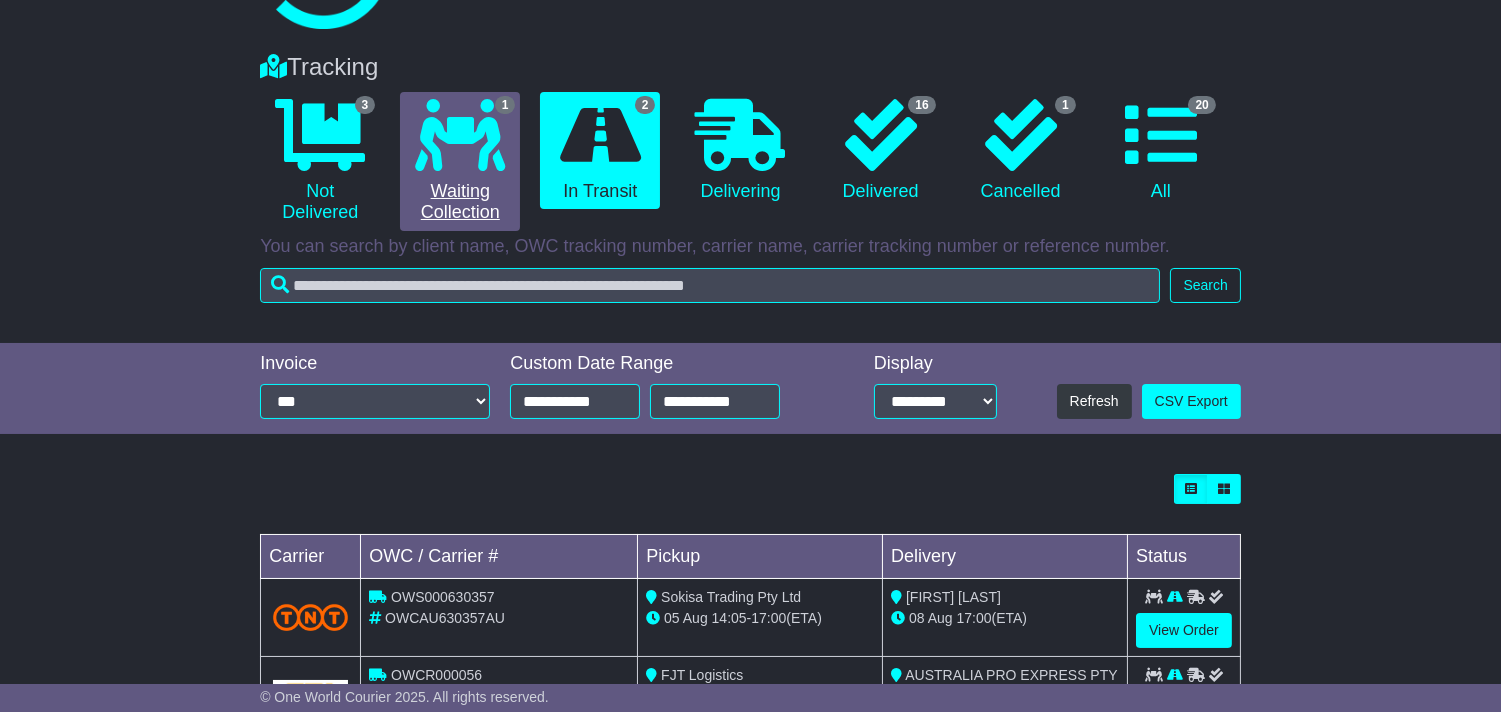 scroll, scrollTop: 0, scrollLeft: 0, axis: both 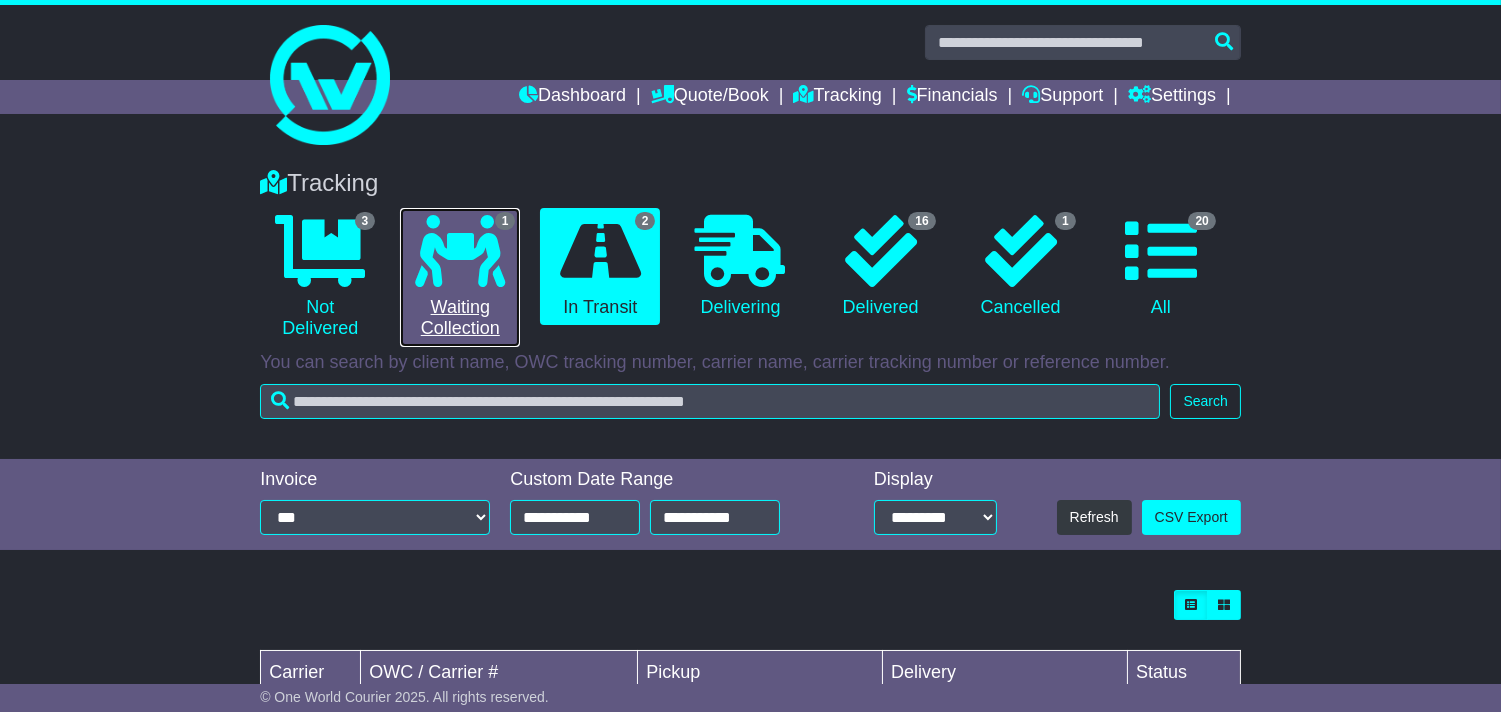click on "1
Waiting Collection" at bounding box center [460, 277] 